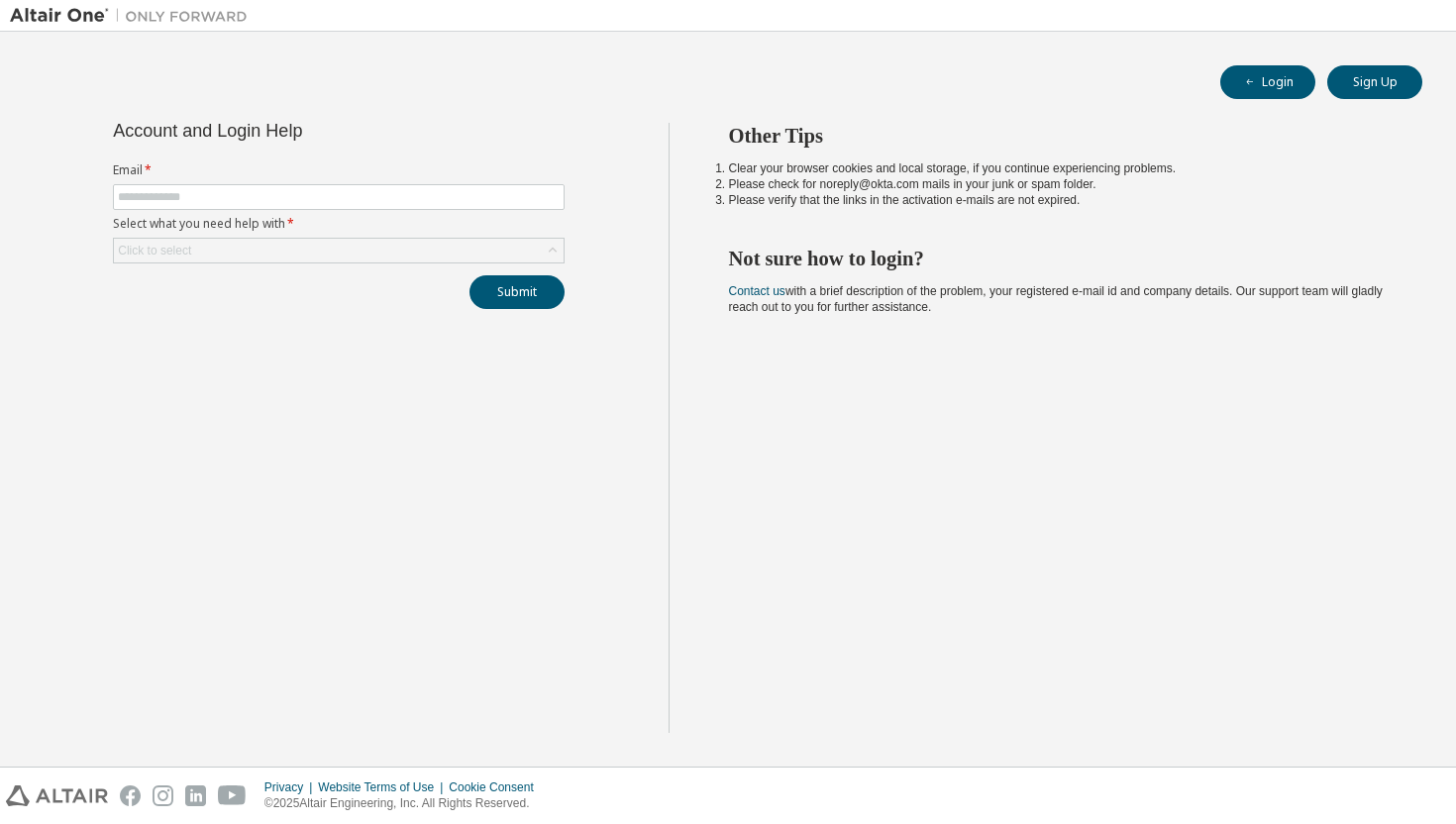 scroll, scrollTop: 0, scrollLeft: 0, axis: both 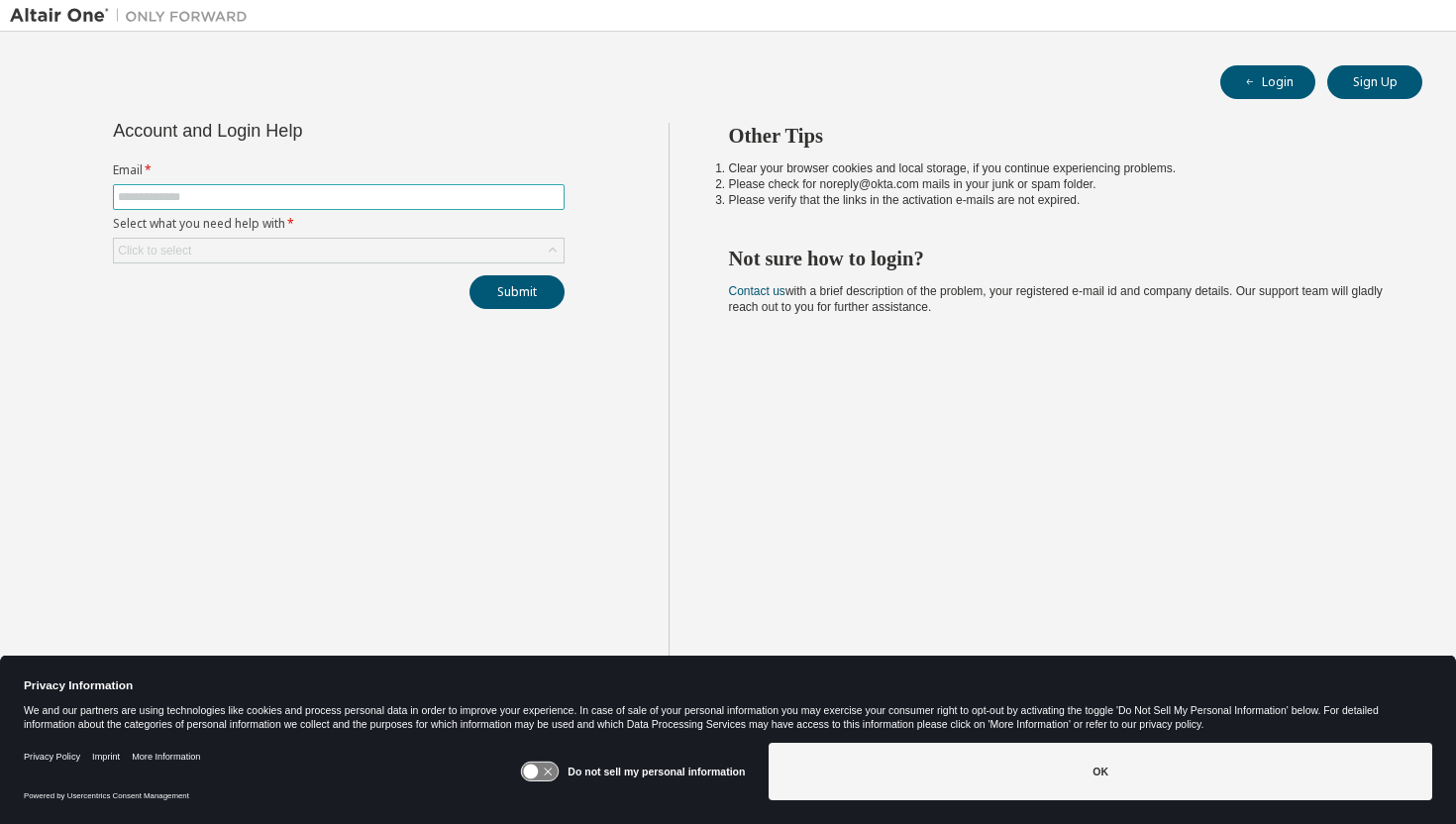 click at bounding box center [339, 197] 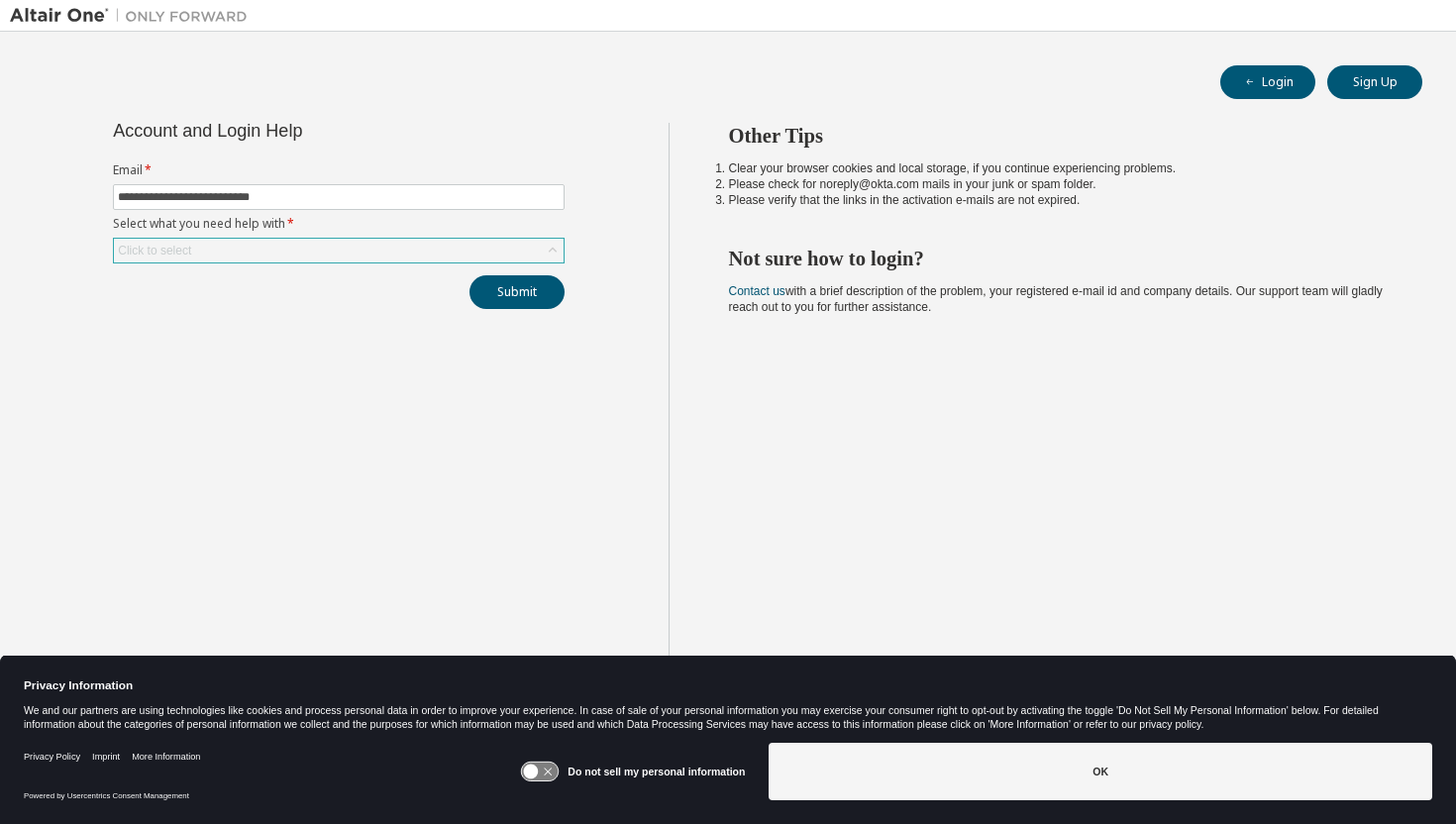 click on "Click to select" at bounding box center [339, 251] 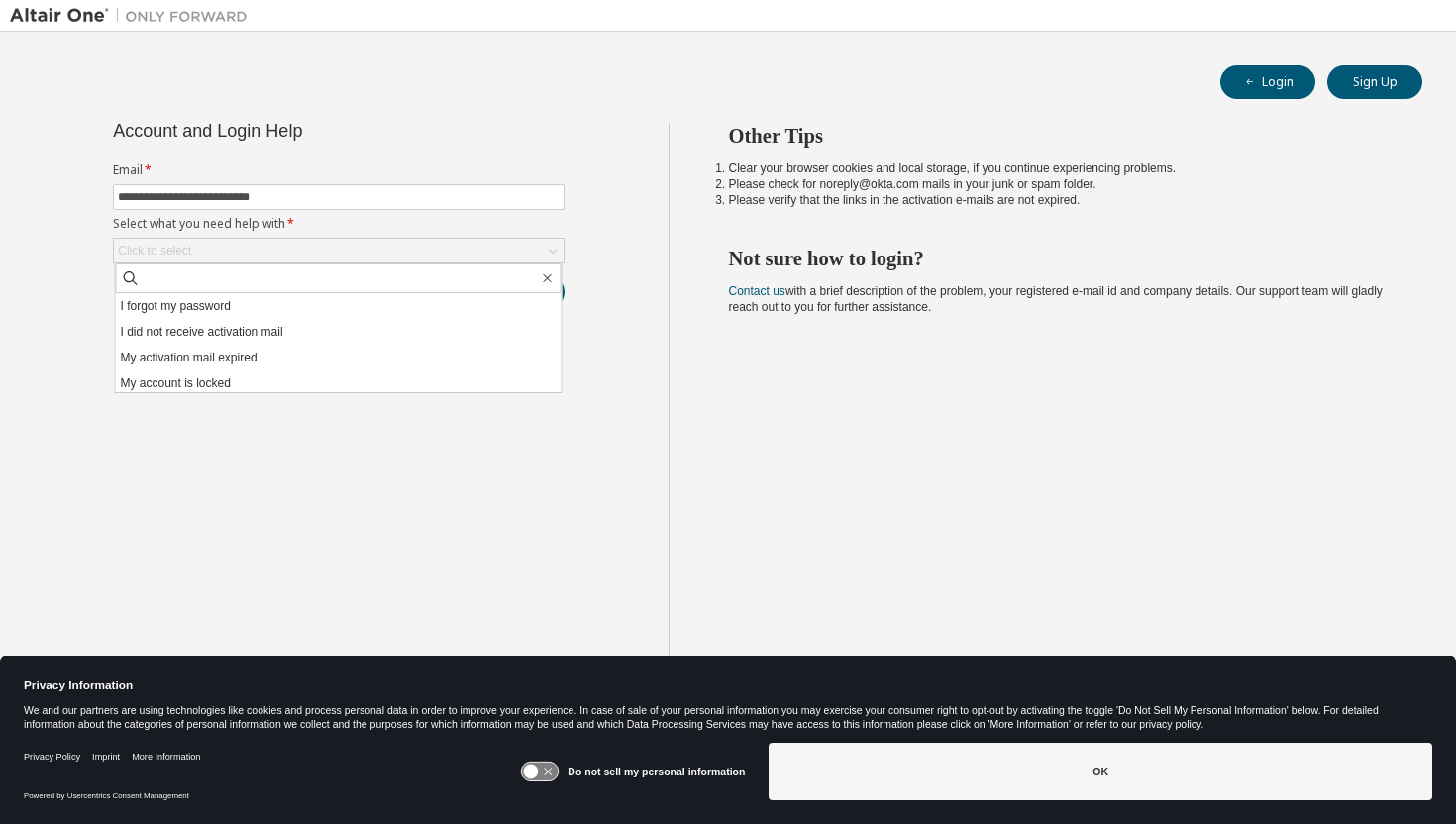 click on "**********" at bounding box center [339, 428] 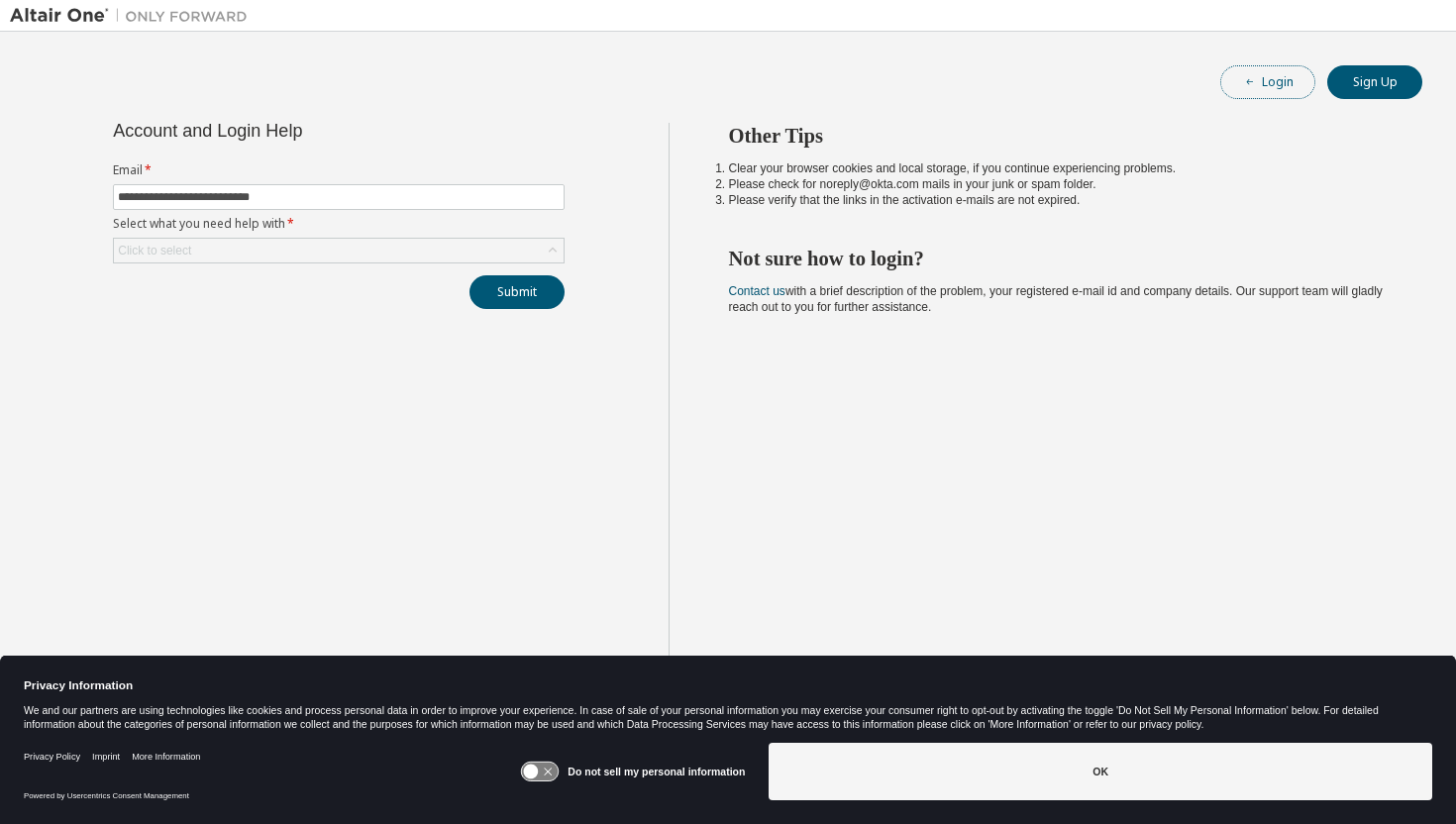 click on "Login" at bounding box center (1268, 82) 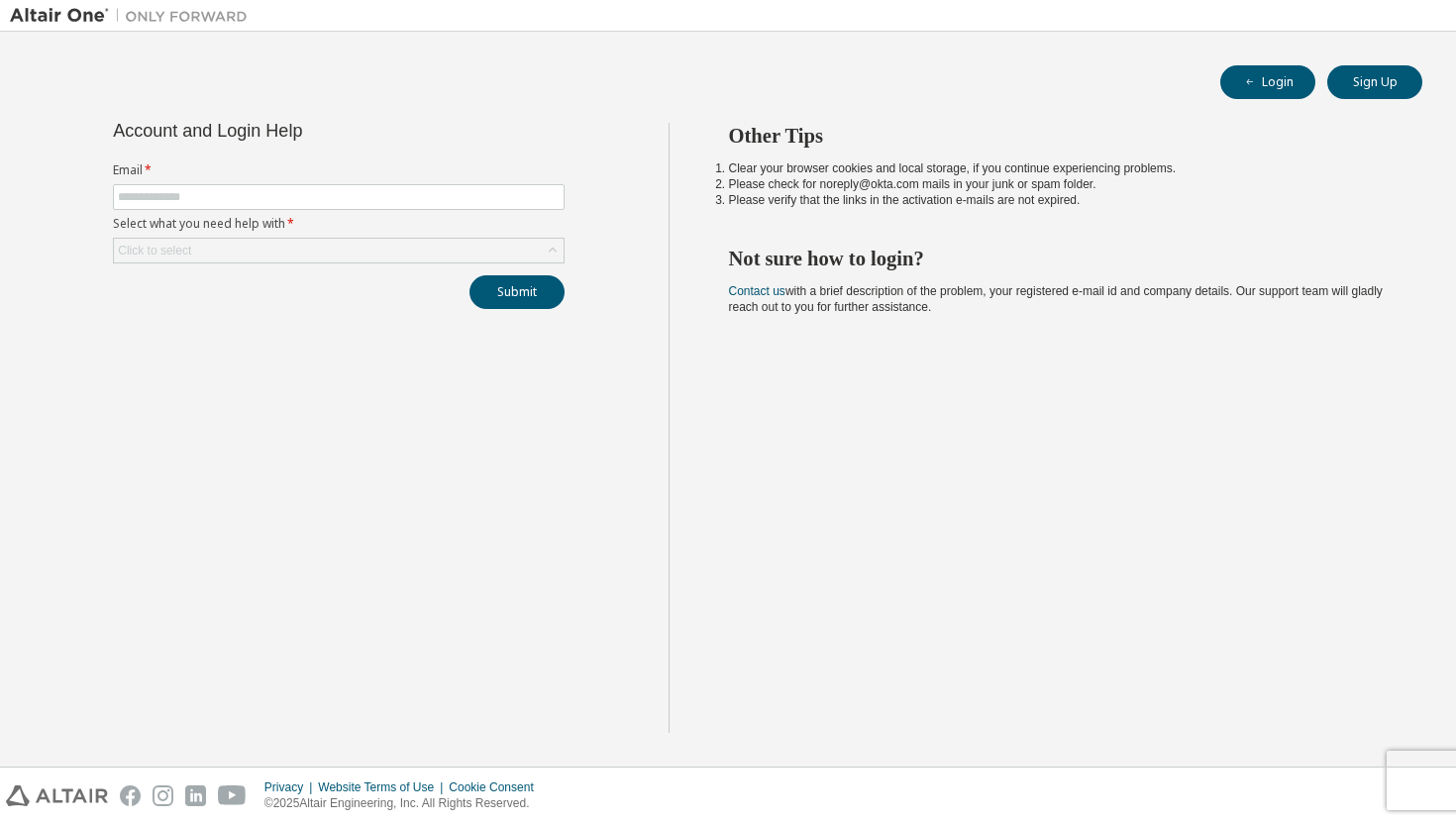 scroll, scrollTop: 0, scrollLeft: 0, axis: both 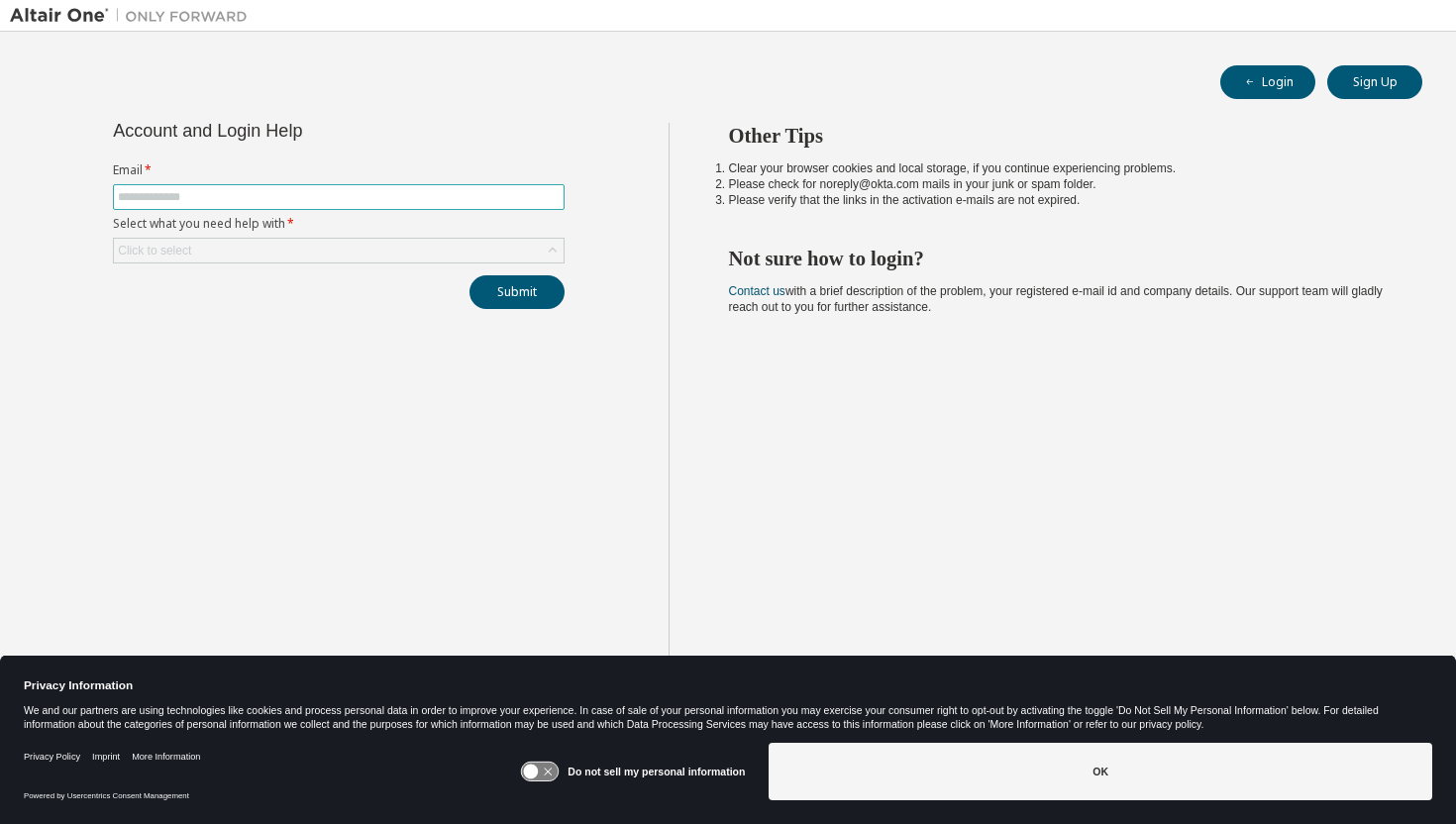 click at bounding box center [339, 197] 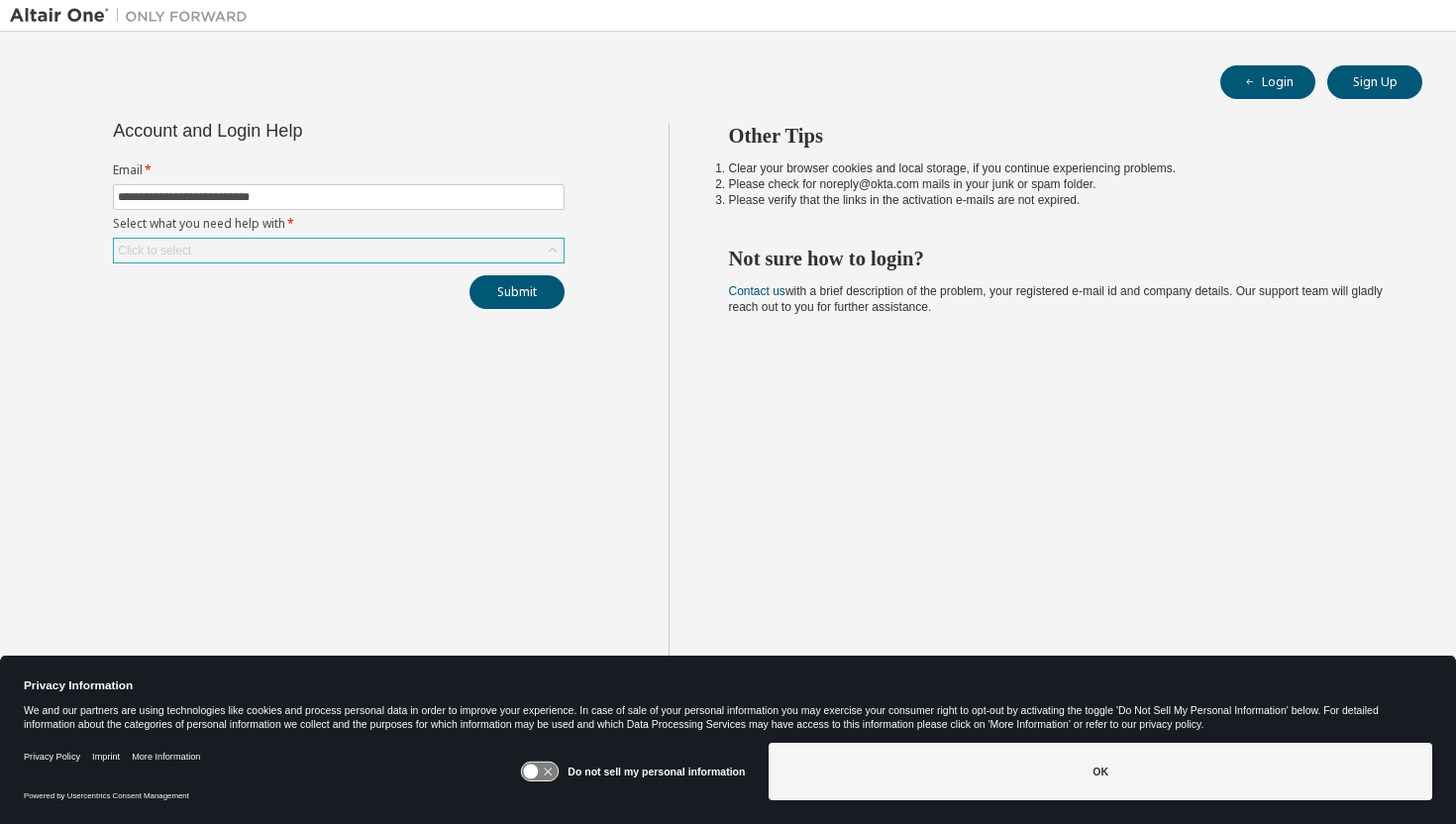 click on "Click to select" at bounding box center [339, 251] 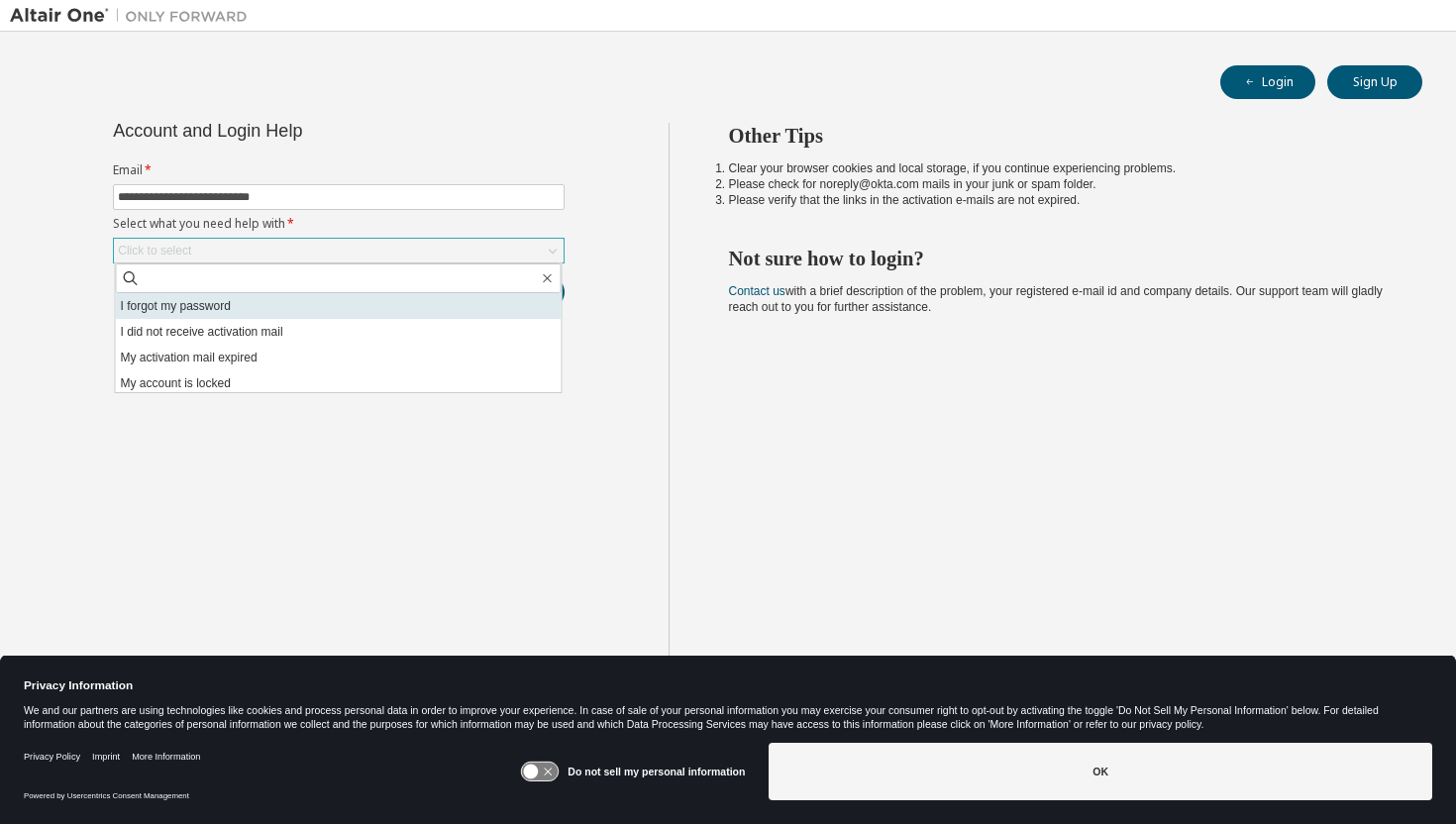 click on "I forgot my password" at bounding box center [339, 306] 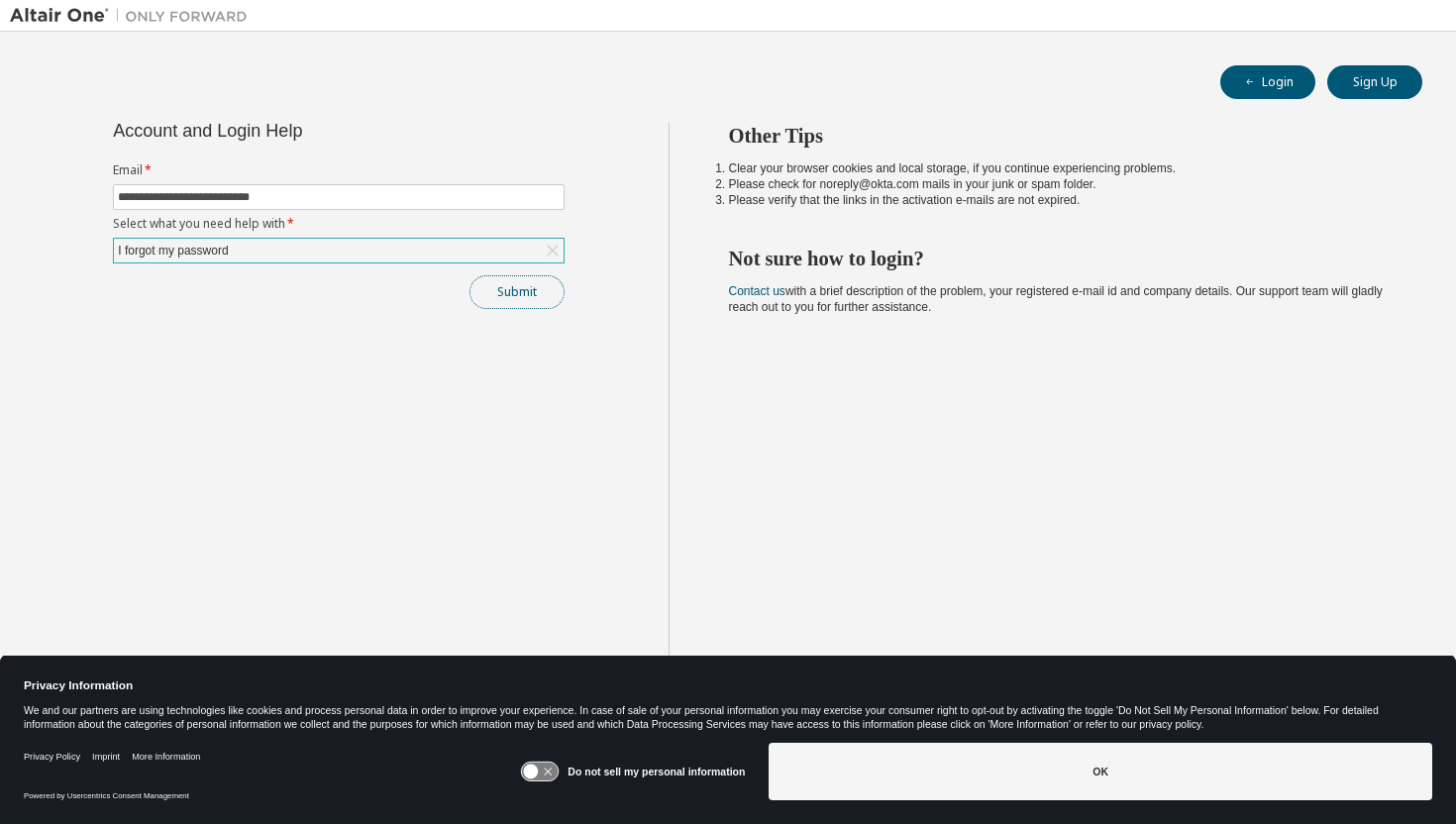 click on "Submit" at bounding box center (517, 292) 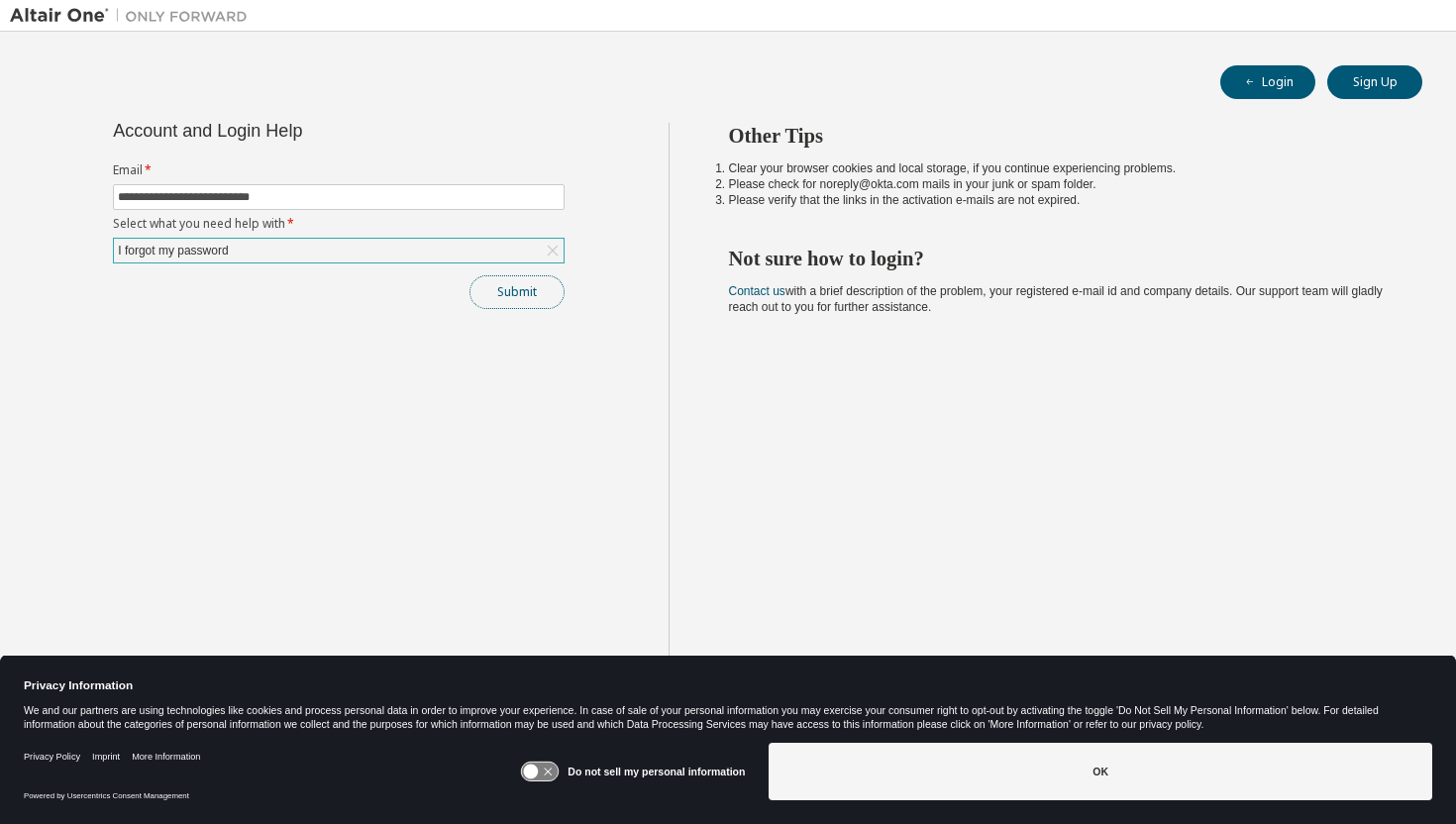 click on "Submit" at bounding box center [517, 292] 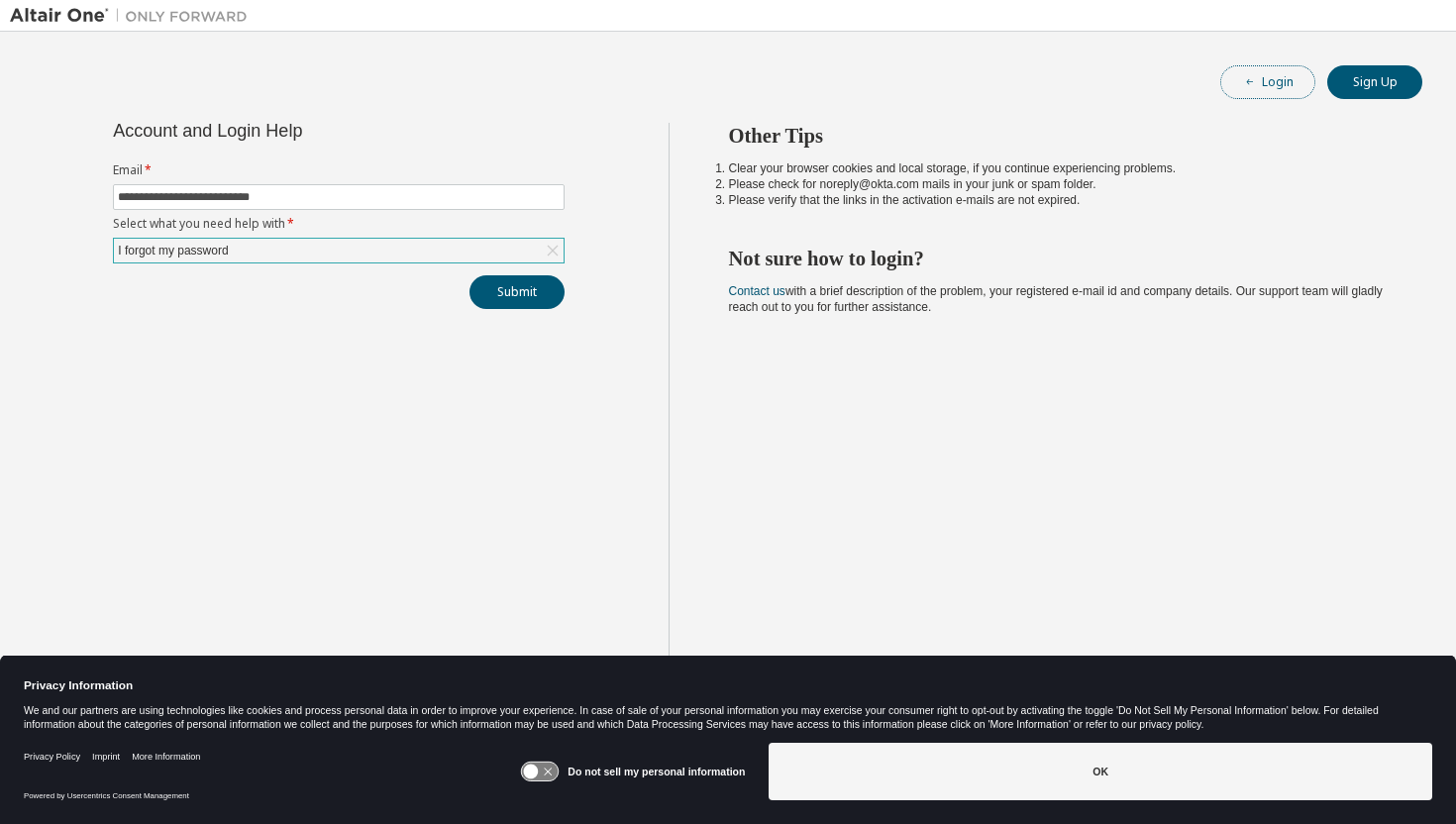 click on "Login" at bounding box center (1268, 82) 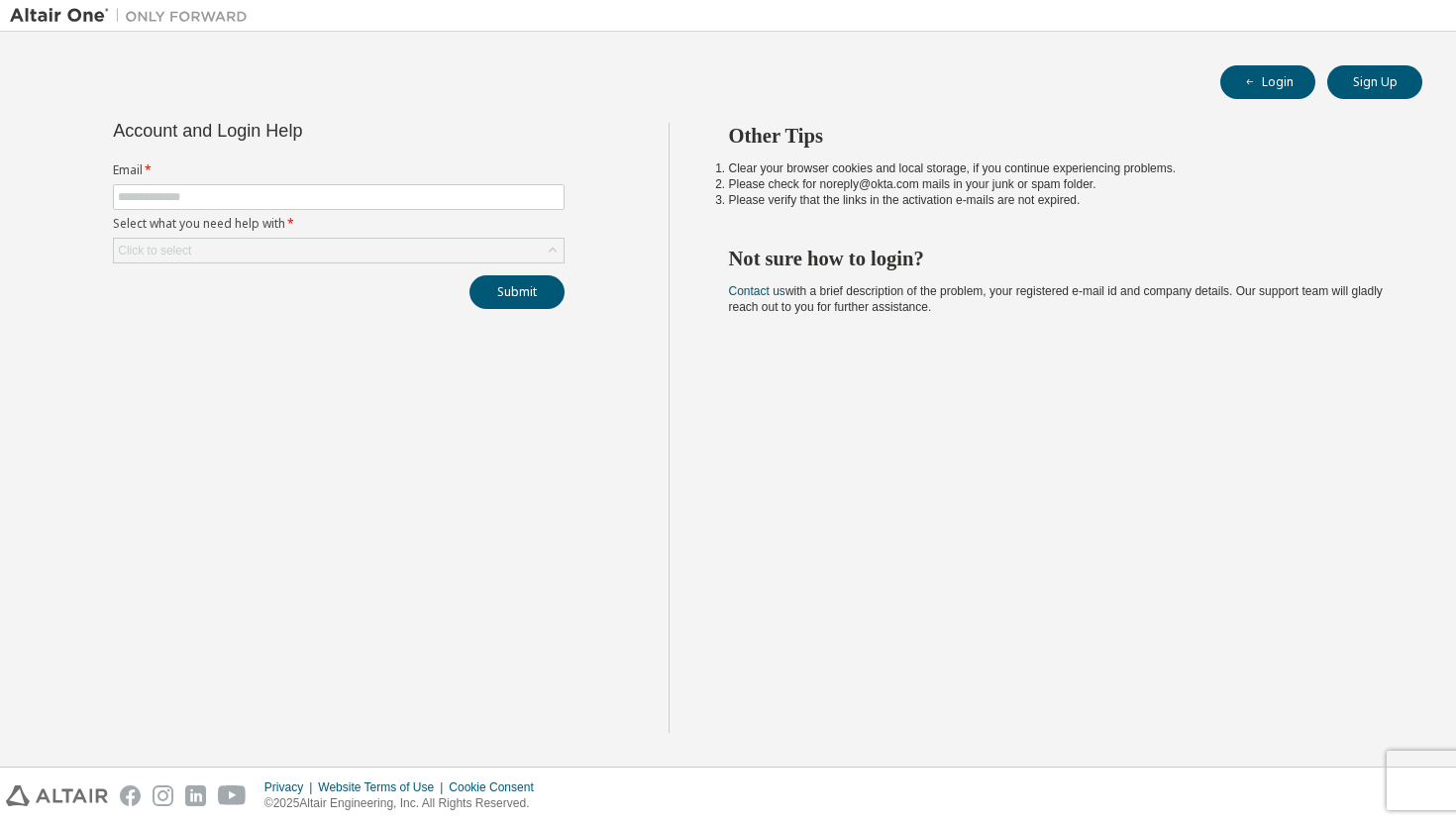 scroll, scrollTop: 0, scrollLeft: 0, axis: both 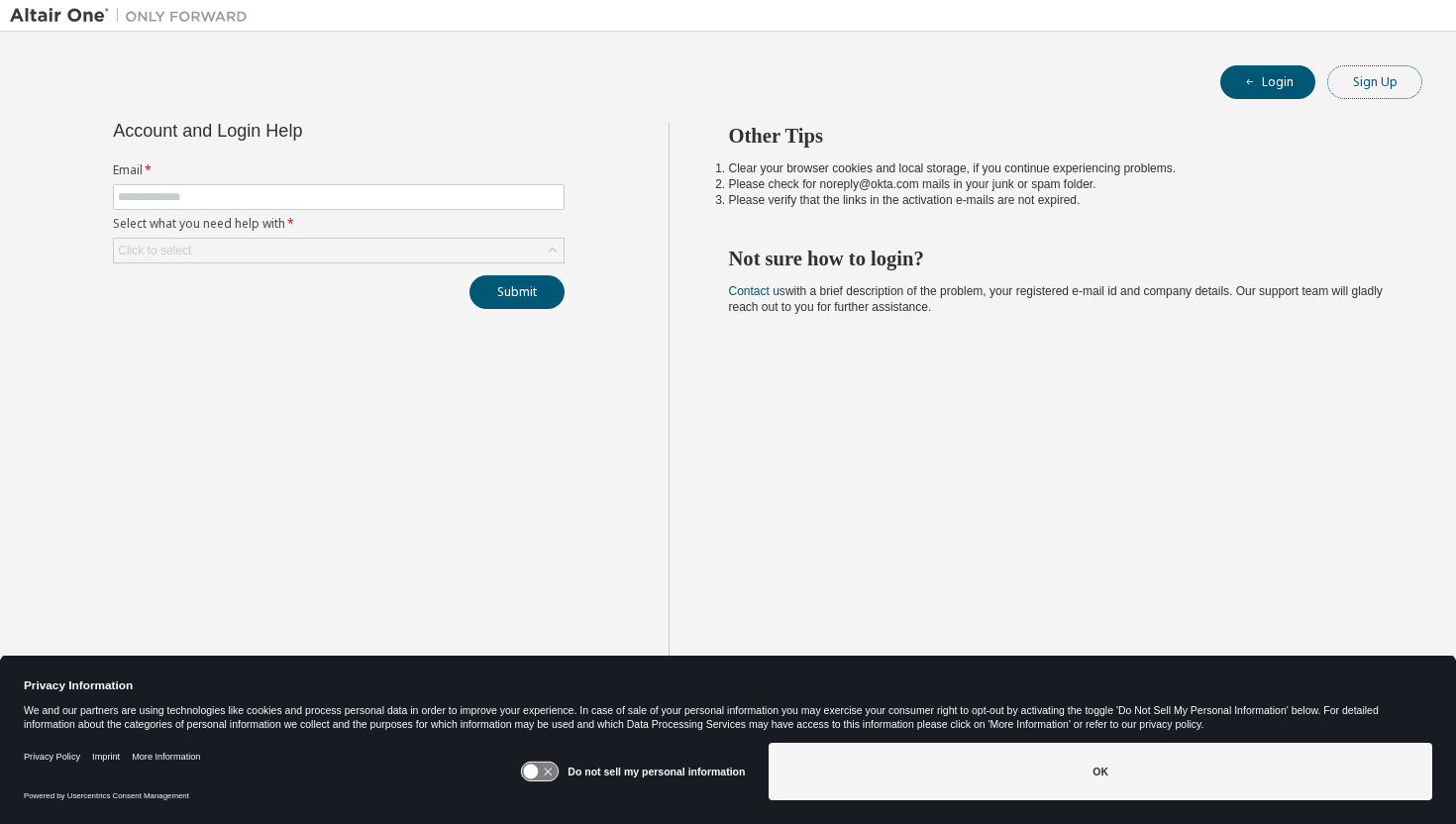 click on "Sign Up" at bounding box center (1375, 82) 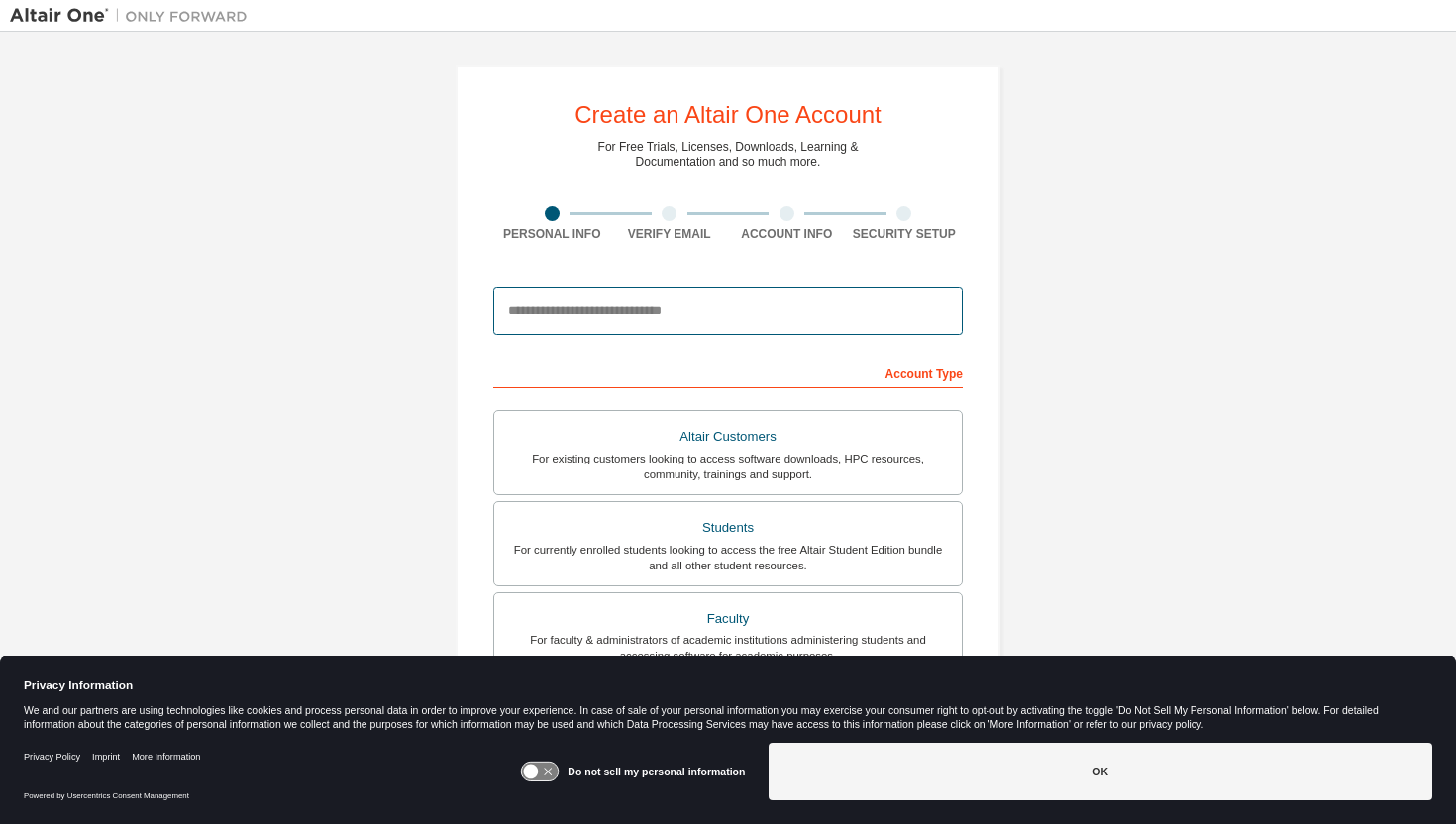 click at bounding box center (728, 311) 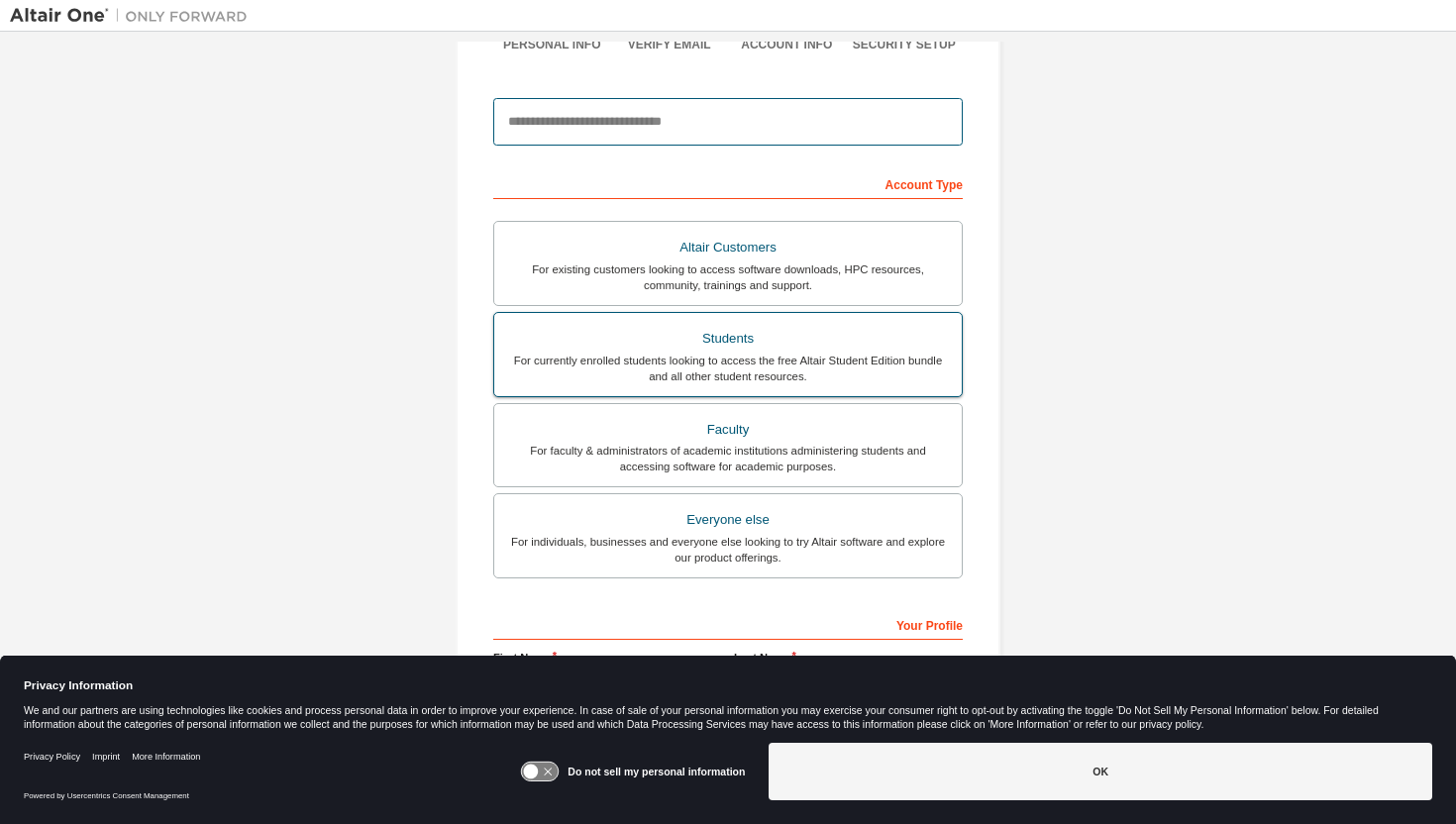 scroll, scrollTop: 181, scrollLeft: 0, axis: vertical 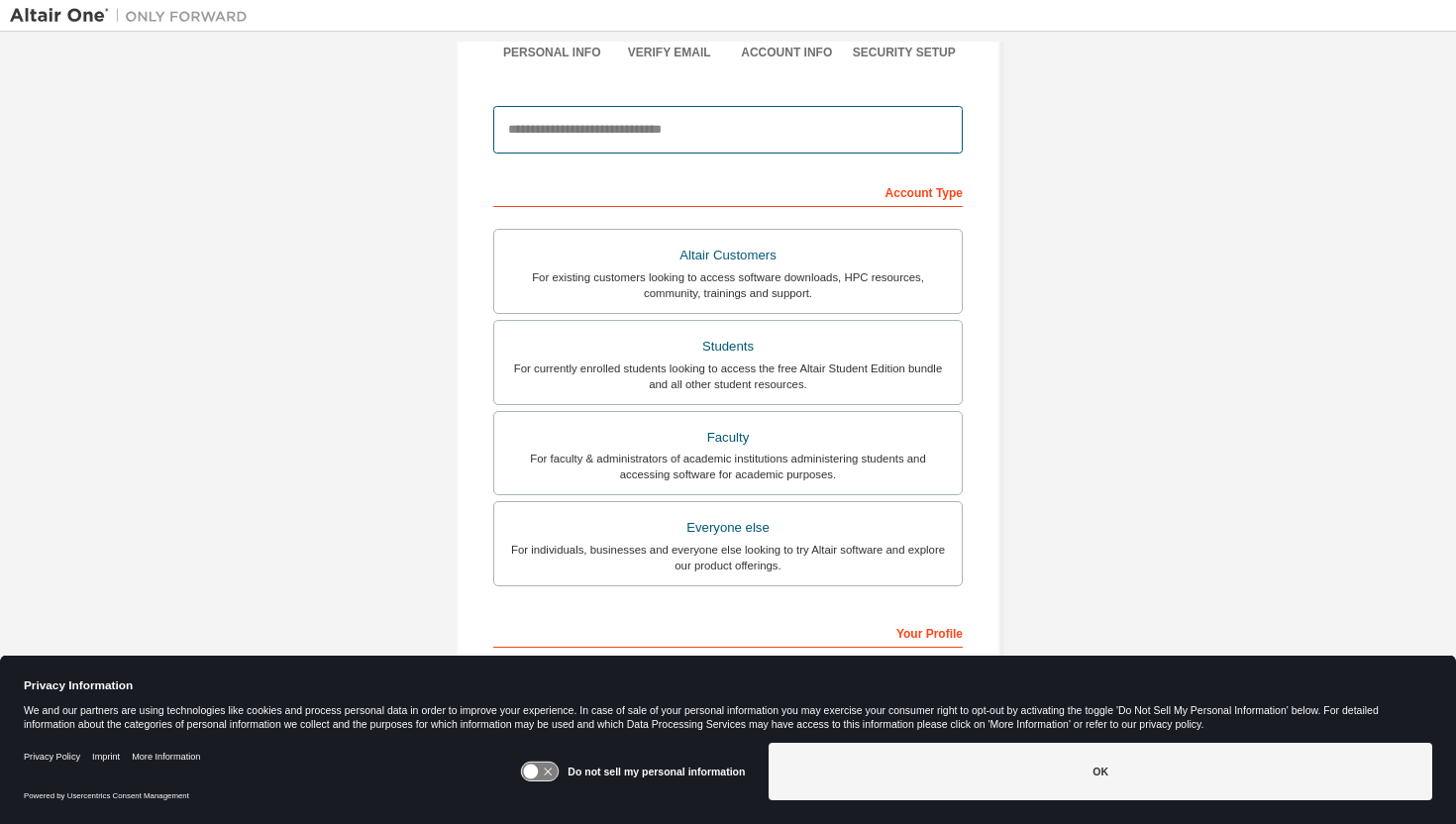 click at bounding box center [728, 130] 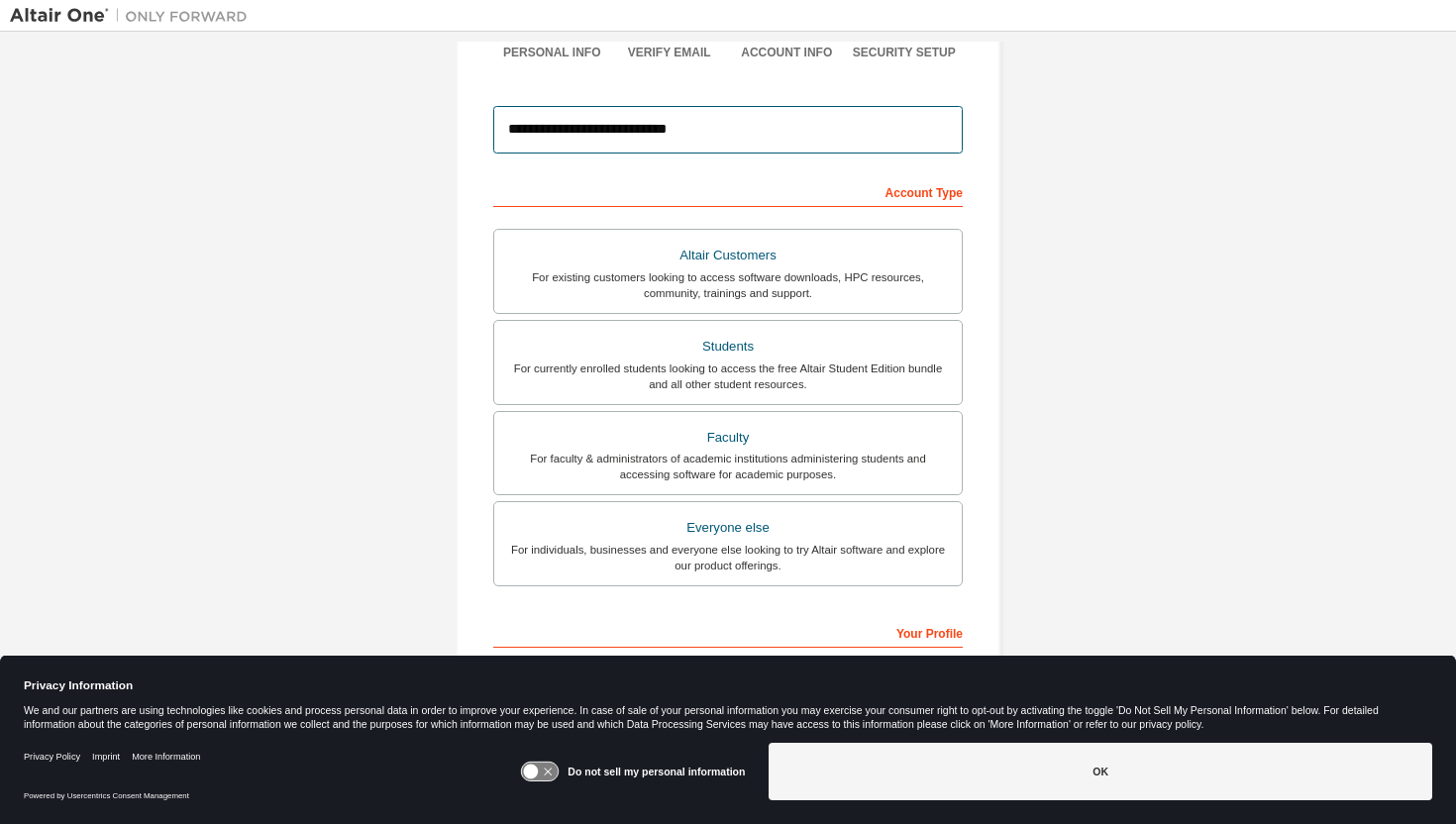 type on "*****" 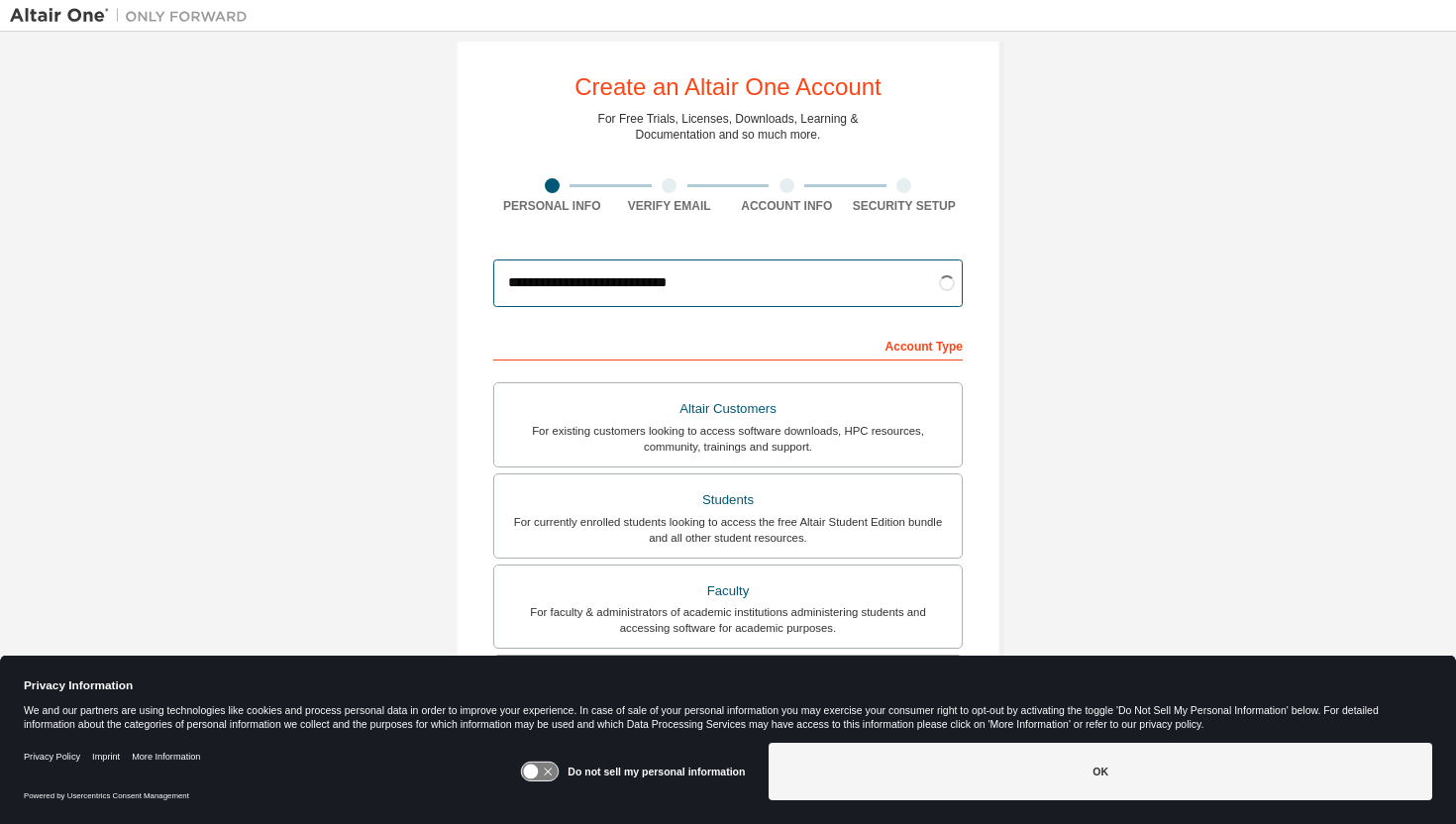 scroll, scrollTop: 22, scrollLeft: 0, axis: vertical 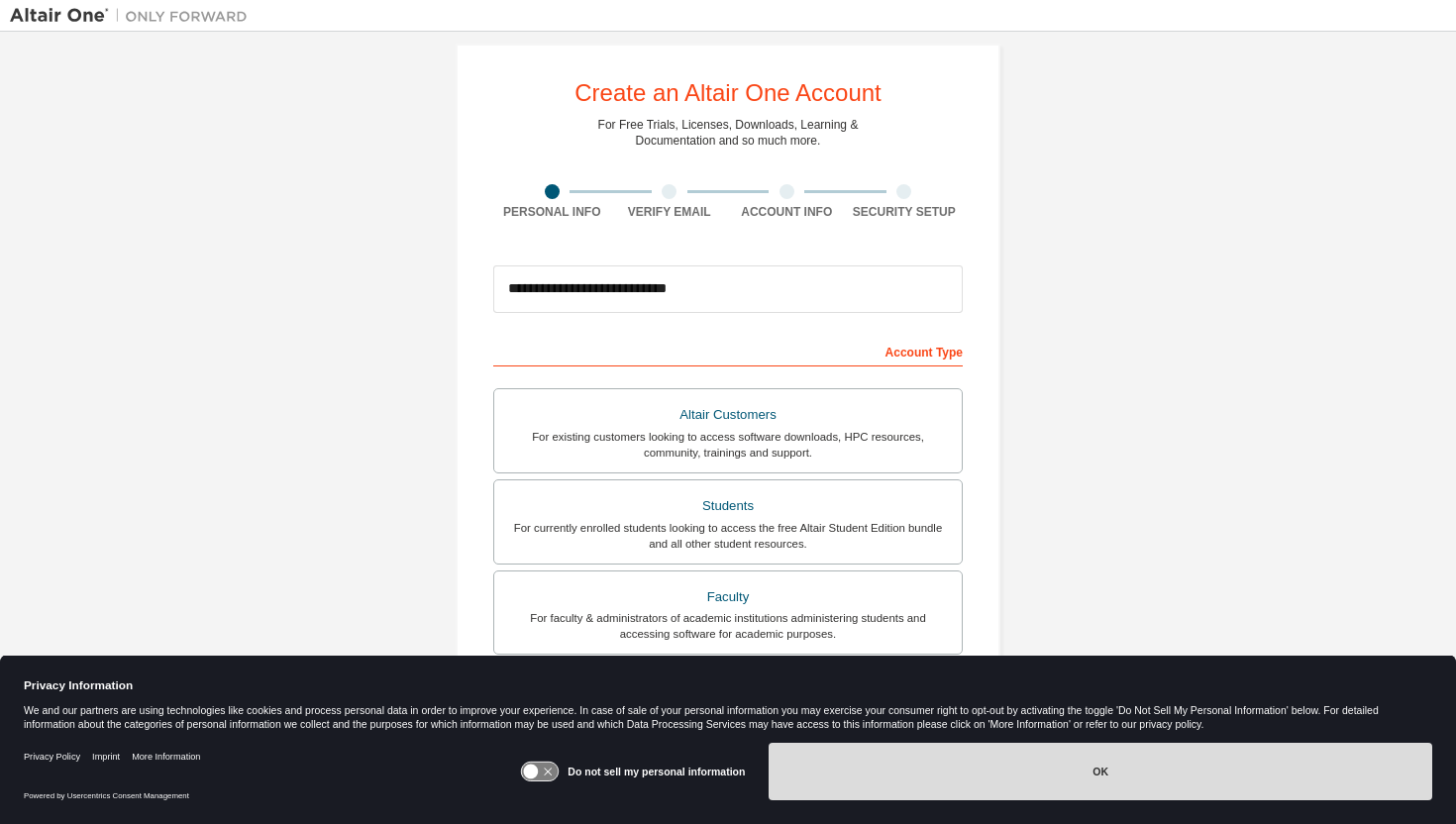click on "OK" at bounding box center [1100, 772] 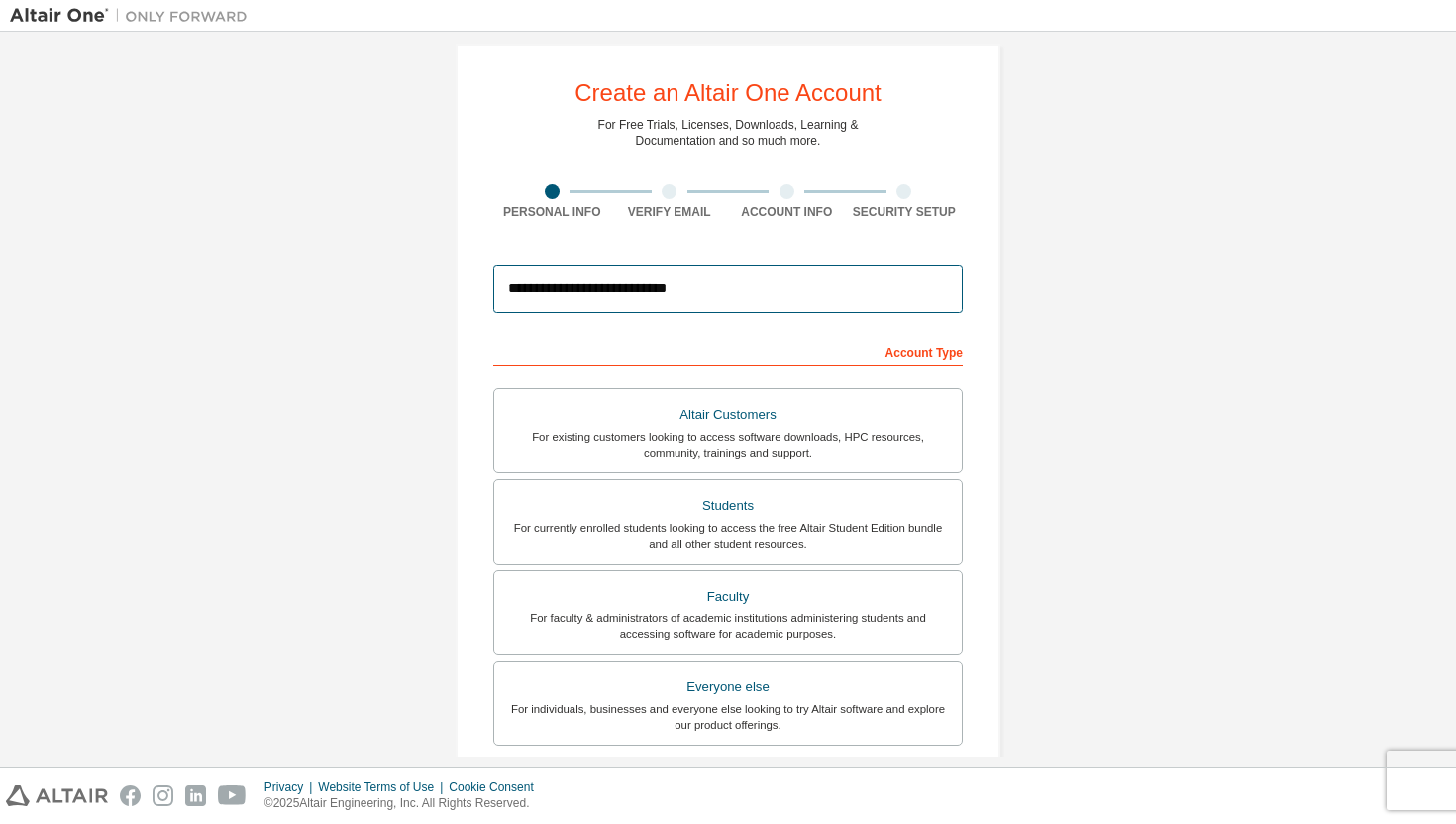click on "**********" at bounding box center (728, 289) 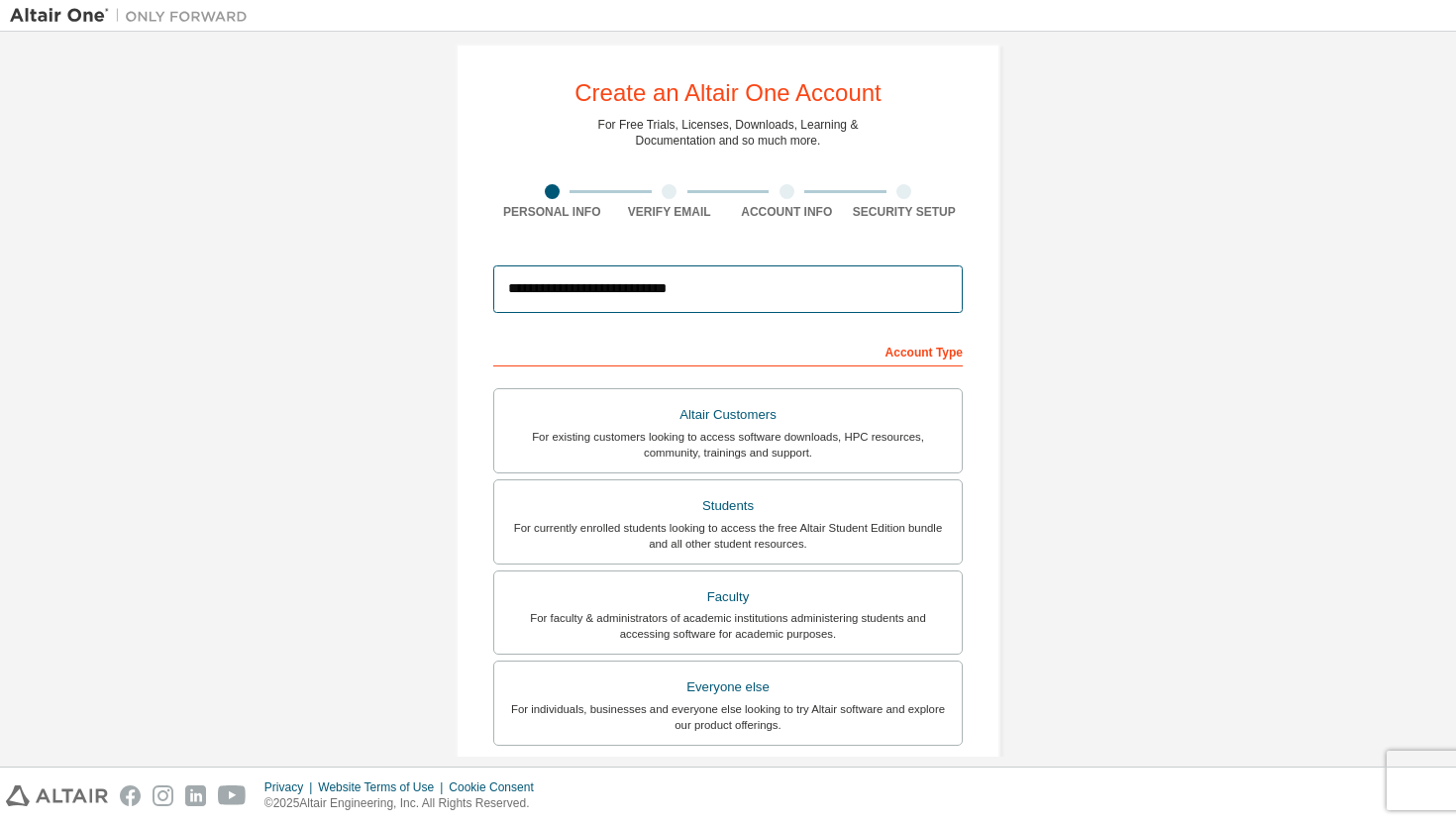 click on "**********" at bounding box center (728, 289) 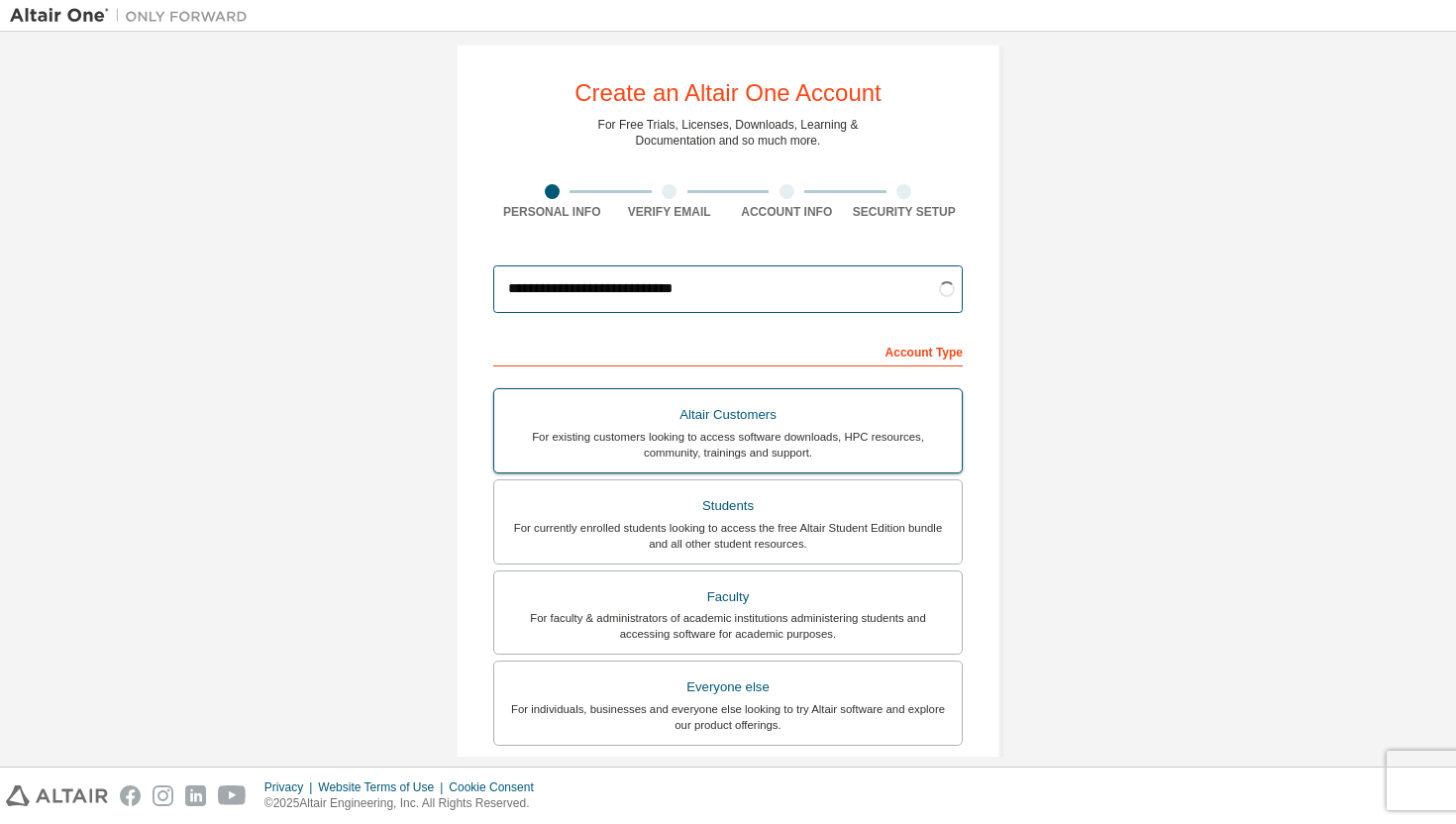 type on "**********" 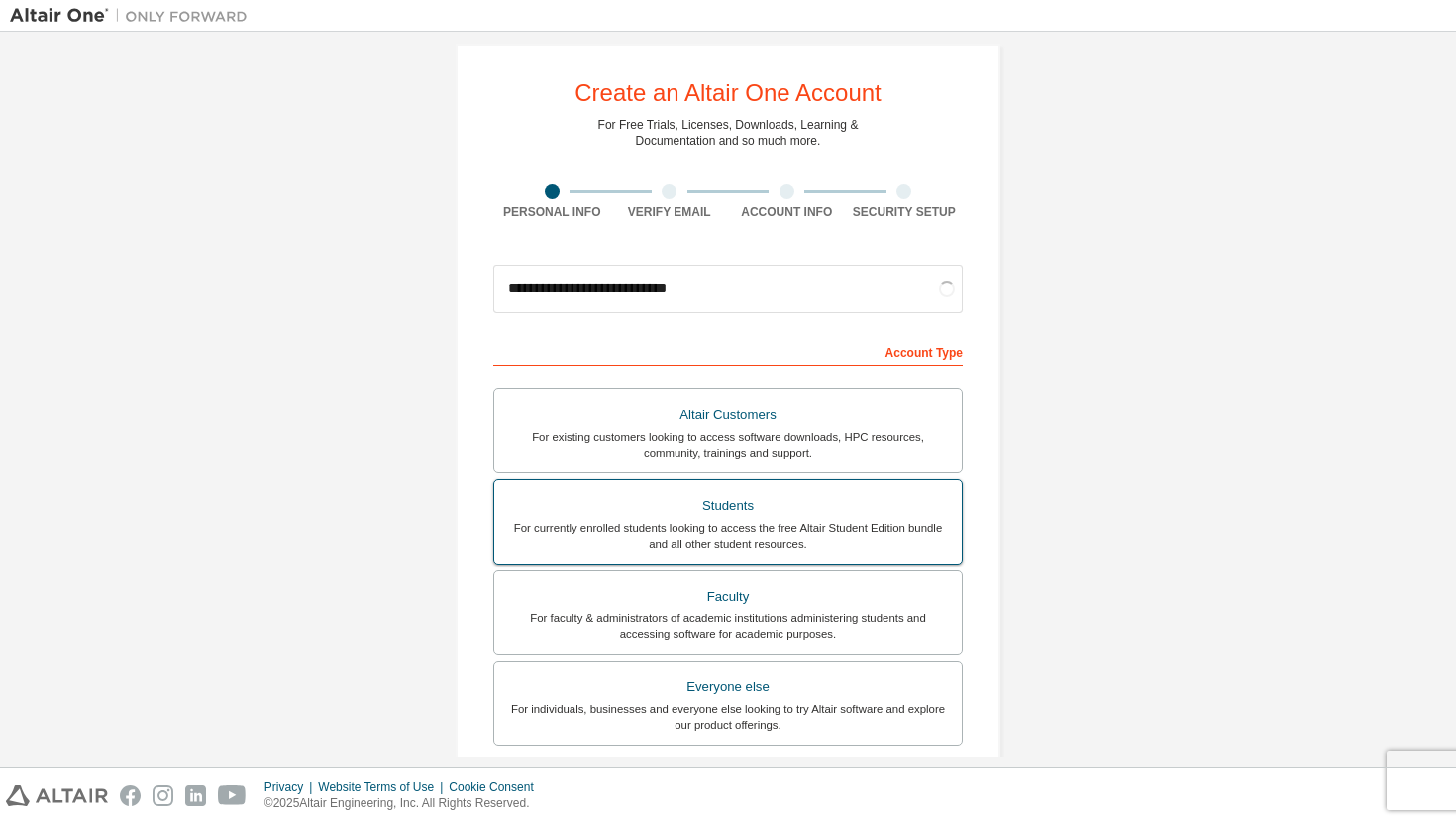 click on "Students" at bounding box center (728, 506) 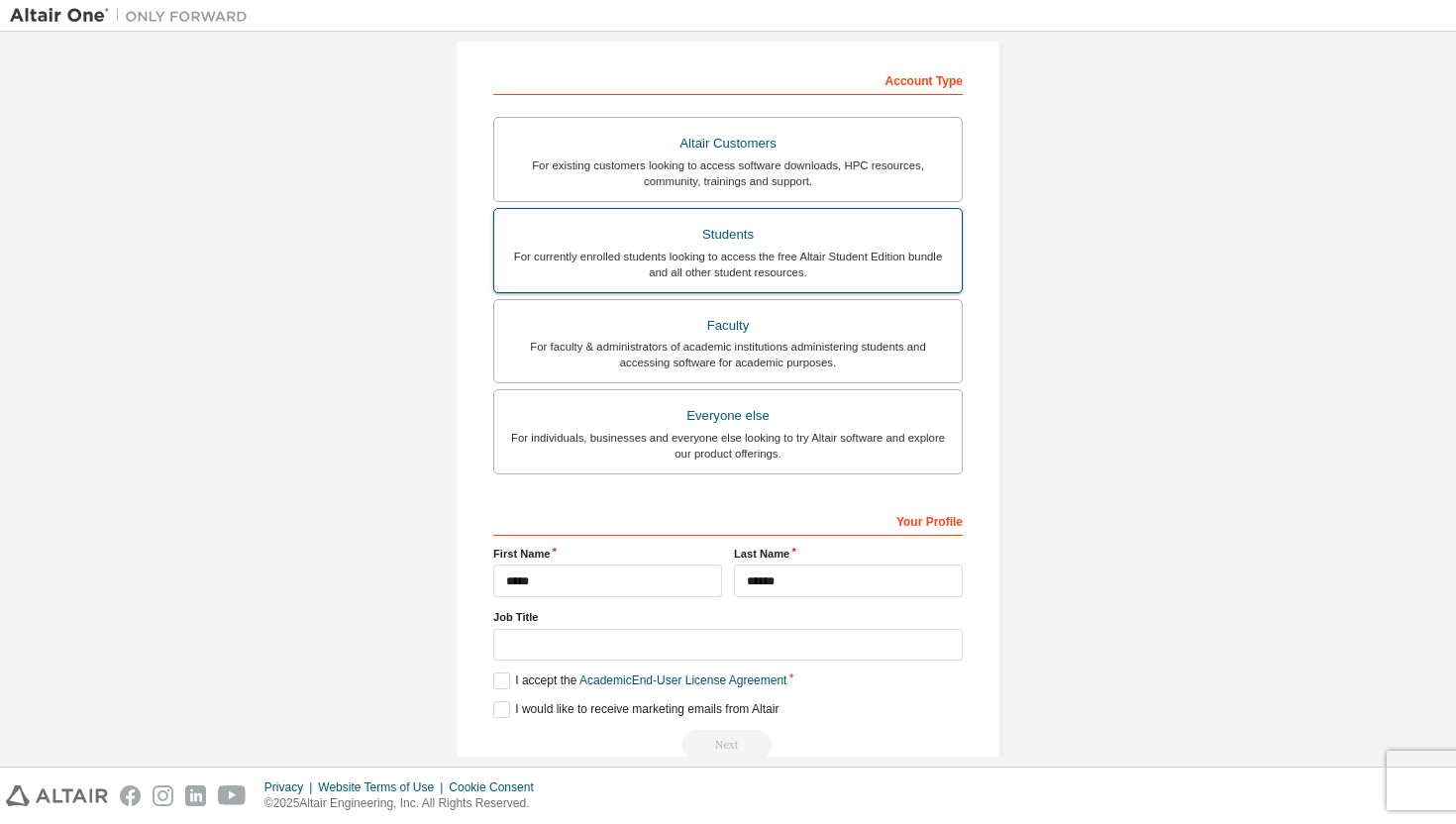 scroll, scrollTop: 334, scrollLeft: 0, axis: vertical 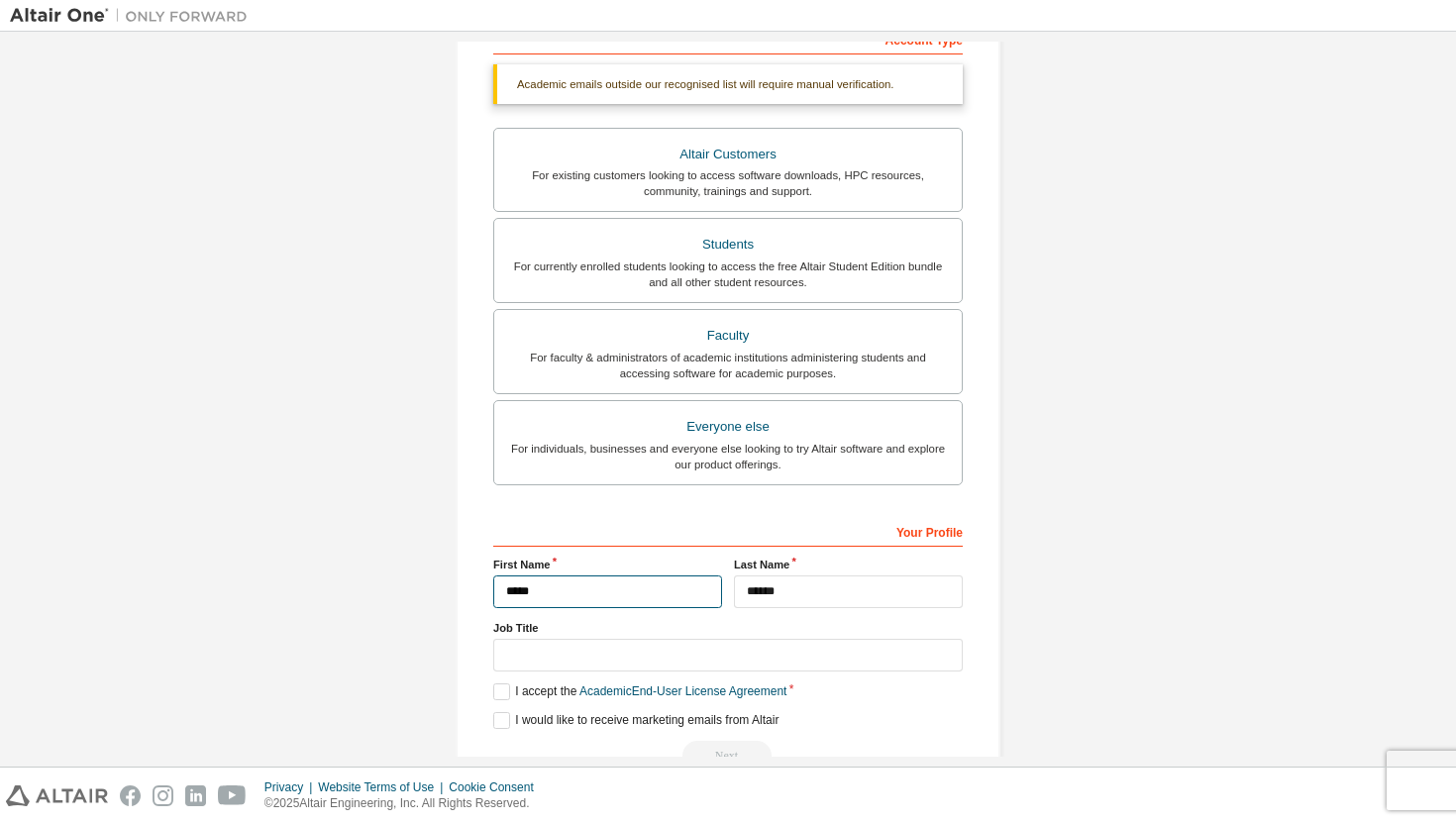 click on "*****" at bounding box center (607, 591) 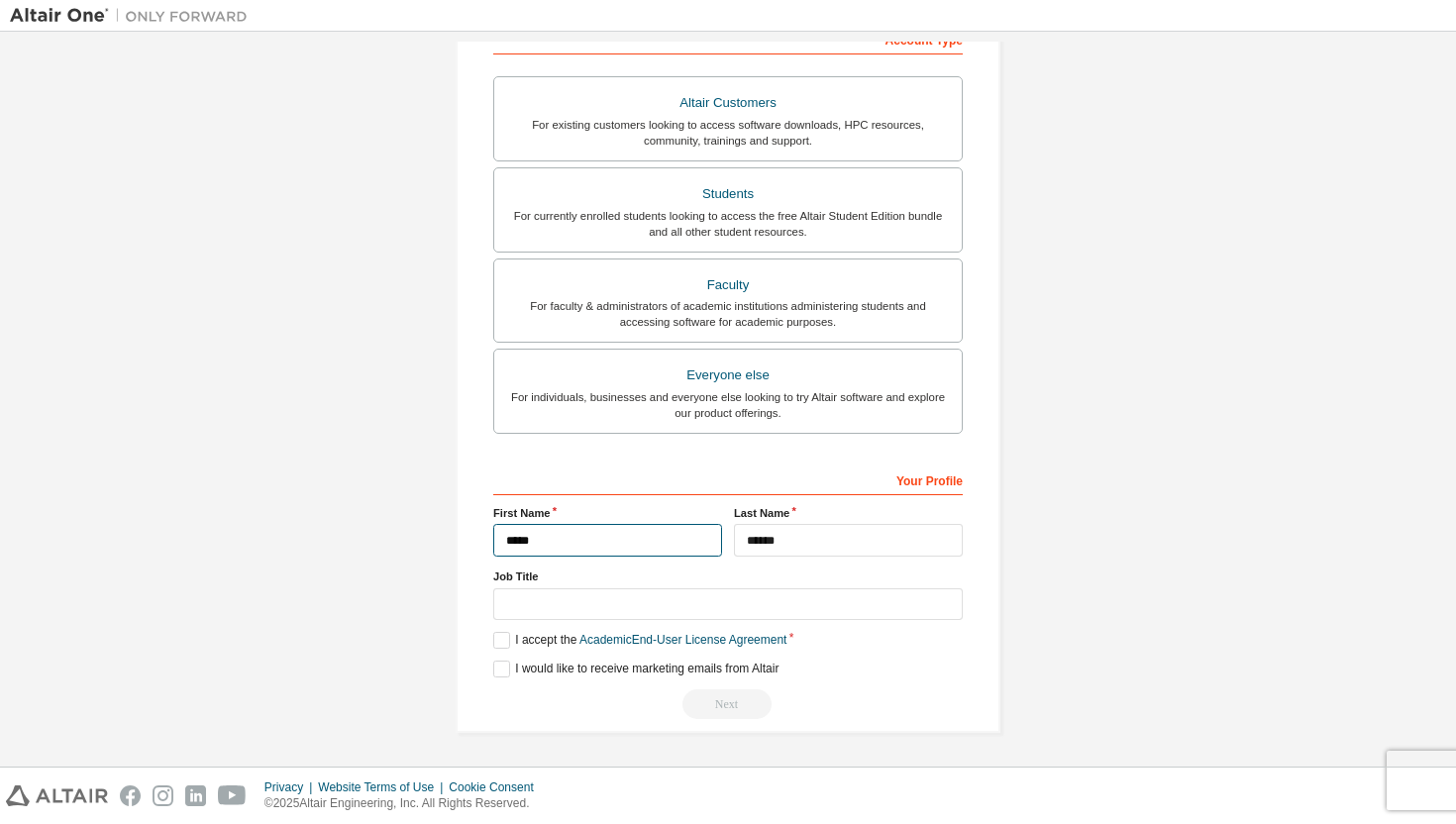 click on "*****" at bounding box center (607, 540) 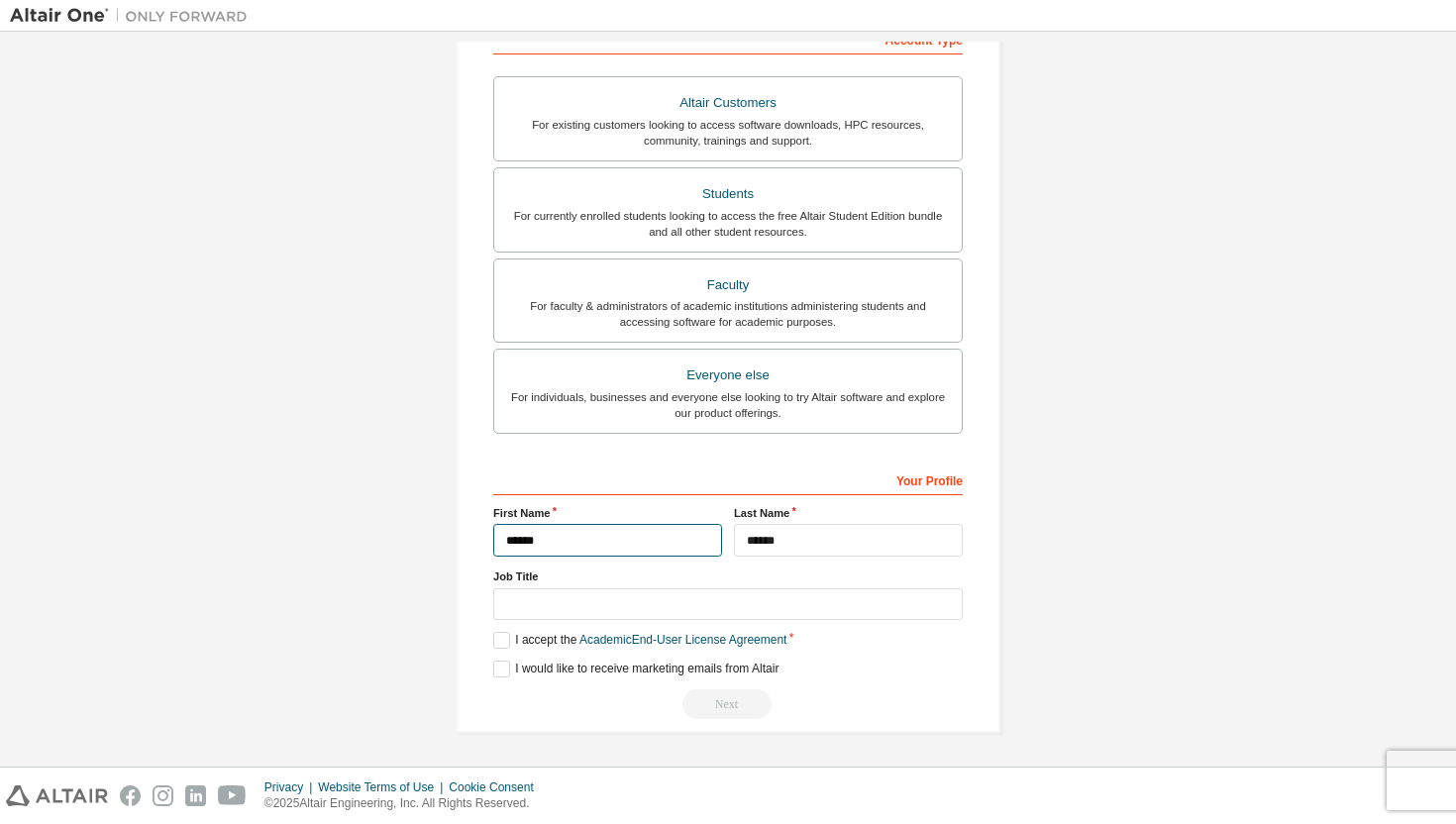 type on "*****" 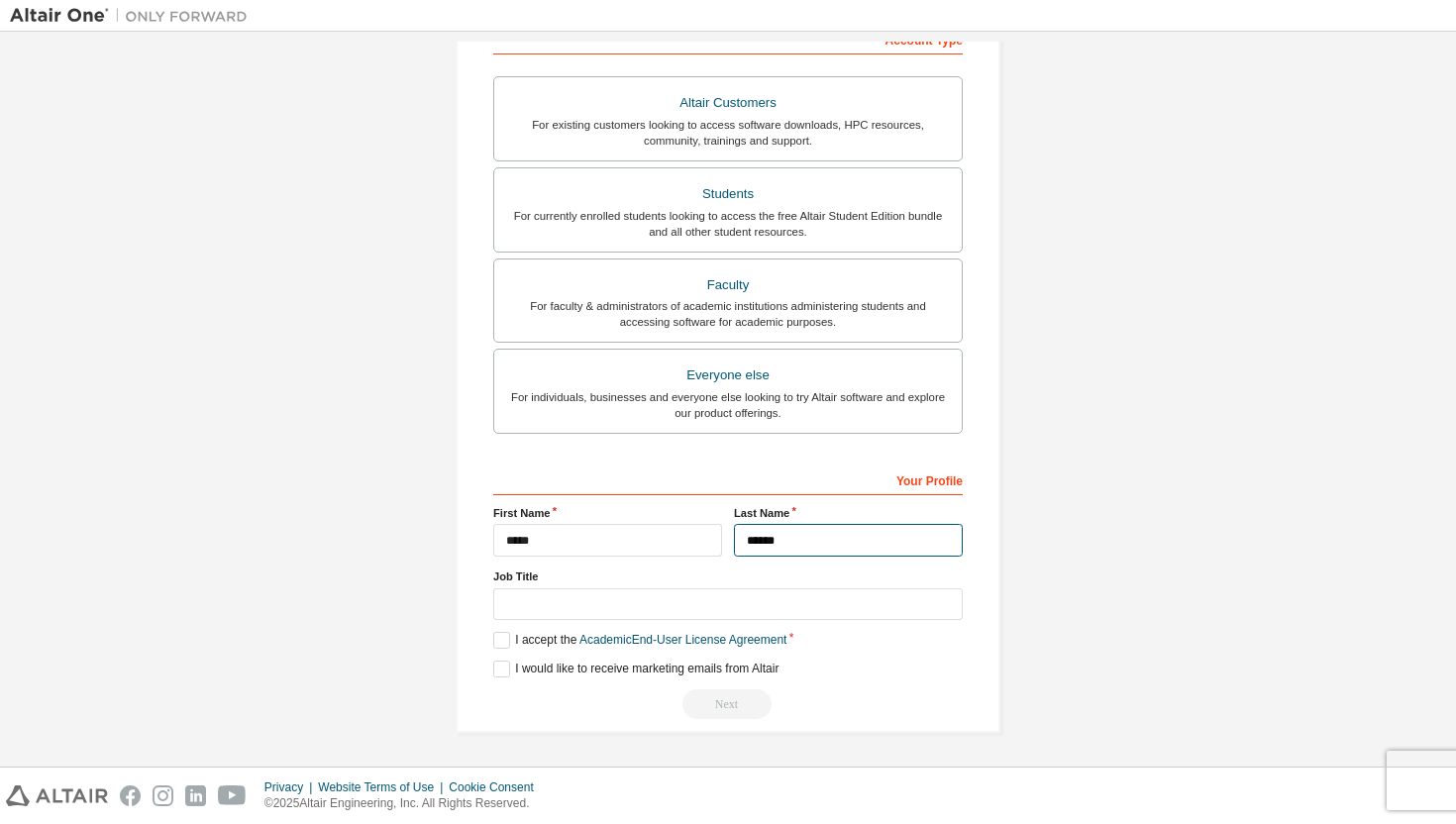 click on "******" at bounding box center [848, 540] 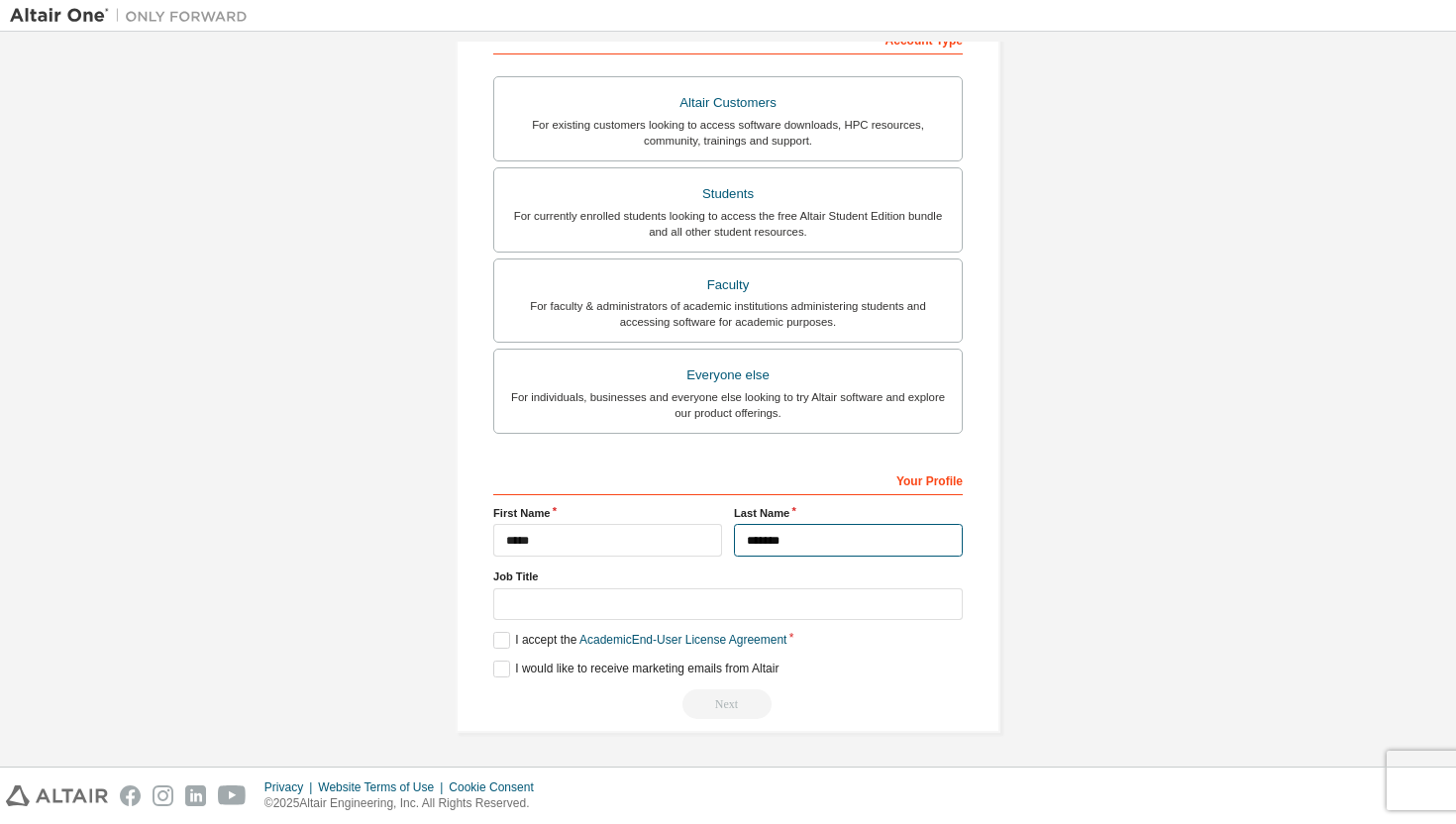 type on "******" 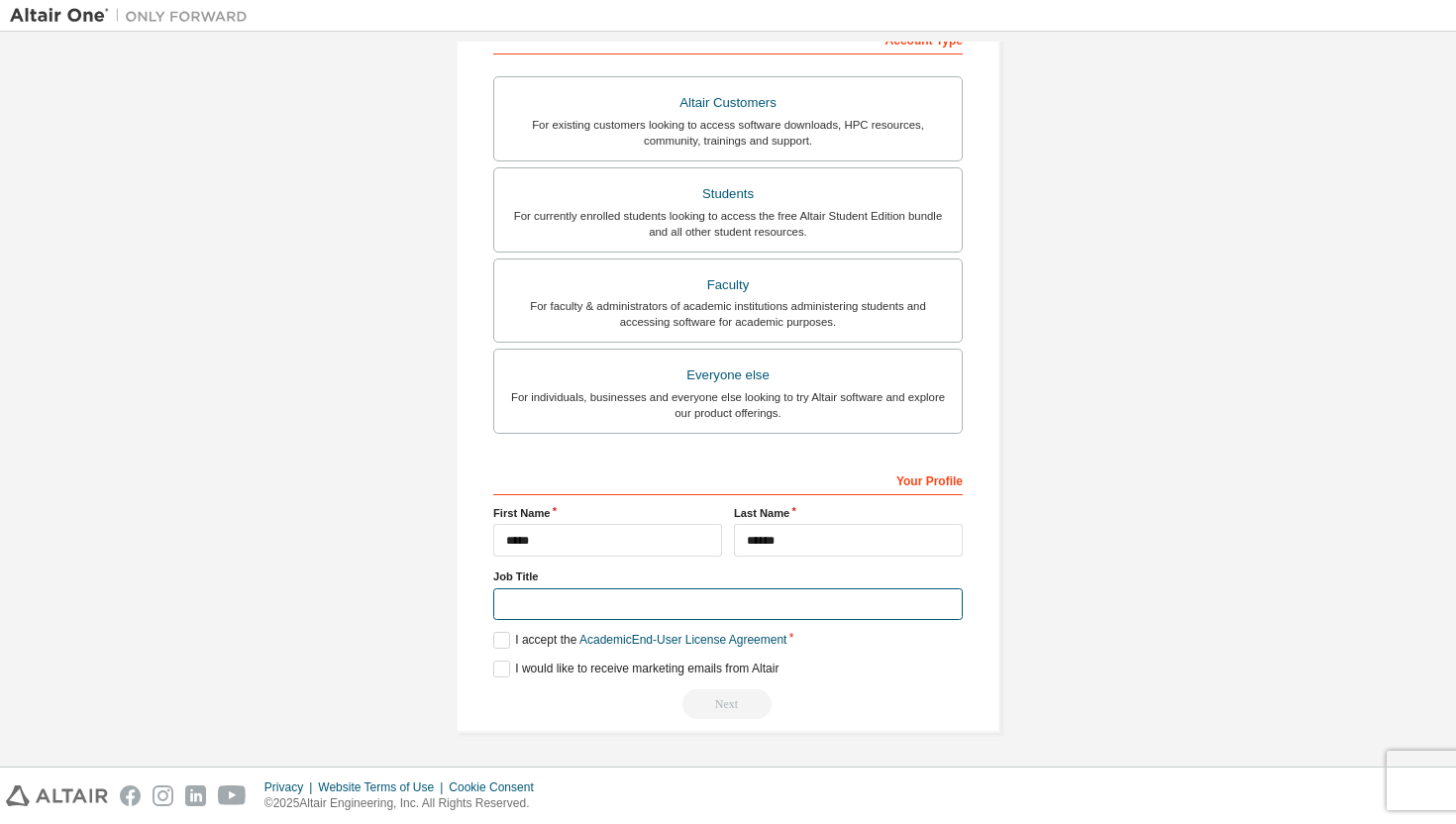 click at bounding box center [728, 604] 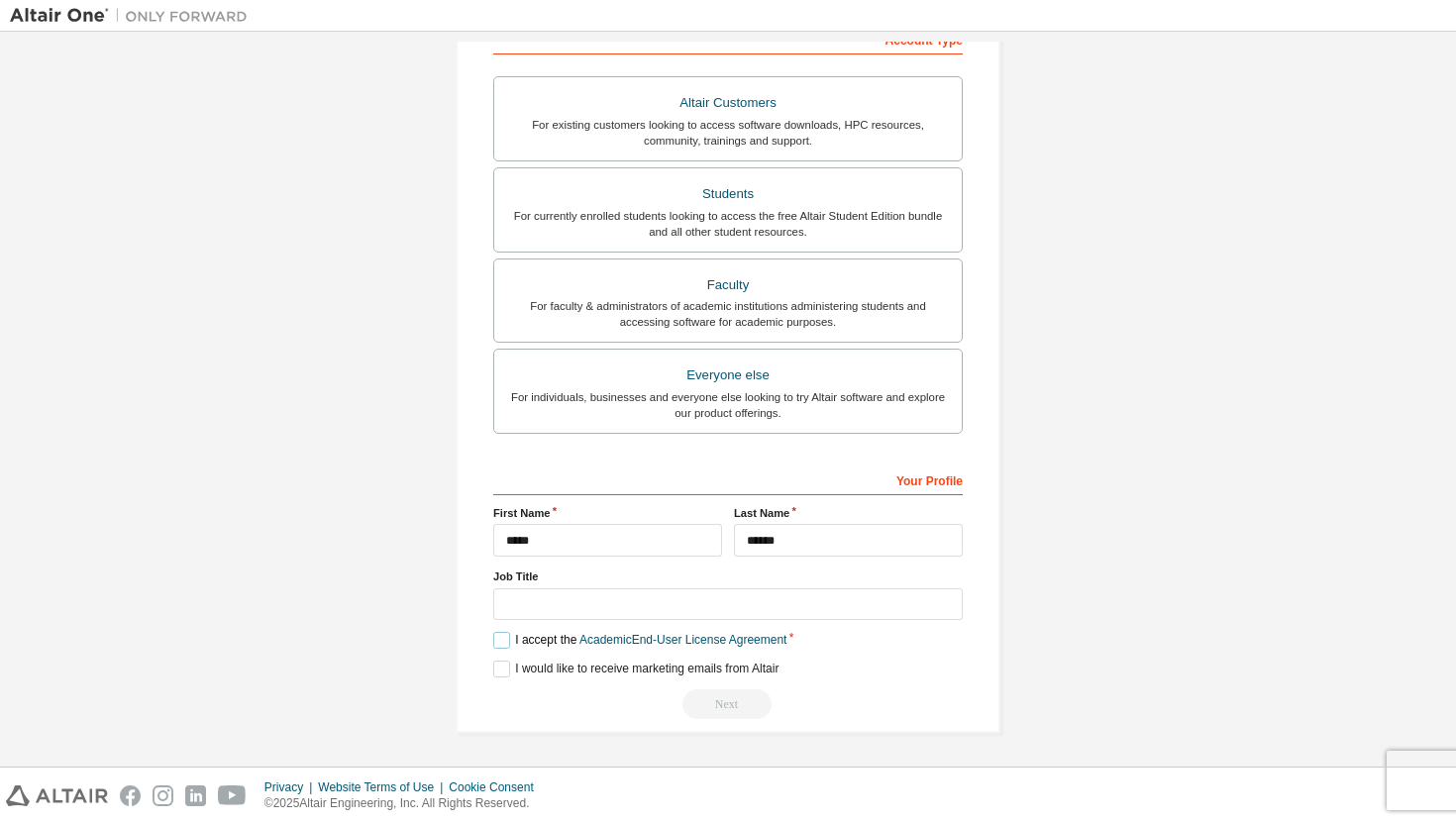click on "I accept the   Academic   End-User License Agreement" at bounding box center [640, 640] 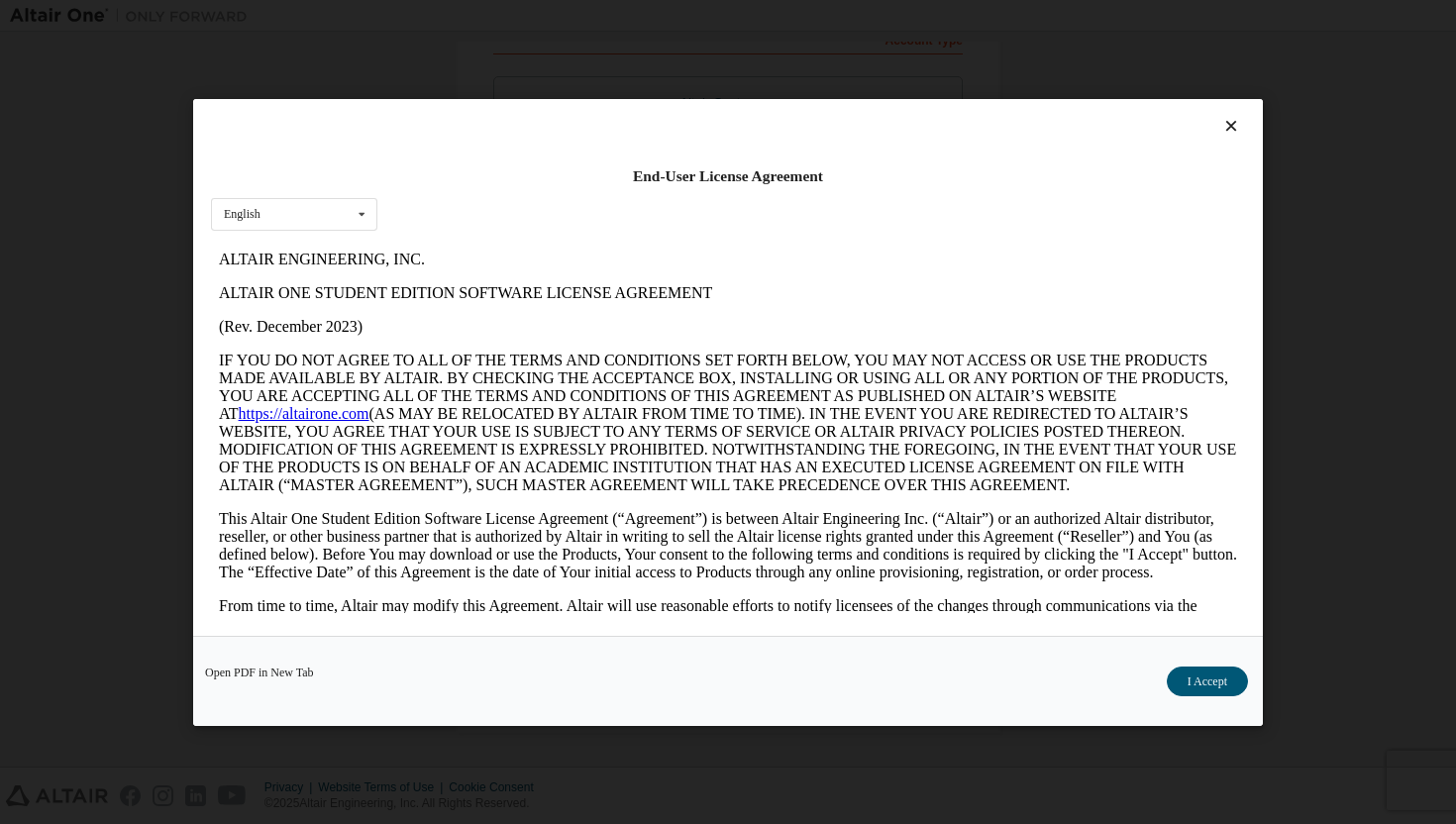 scroll, scrollTop: 0, scrollLeft: 0, axis: both 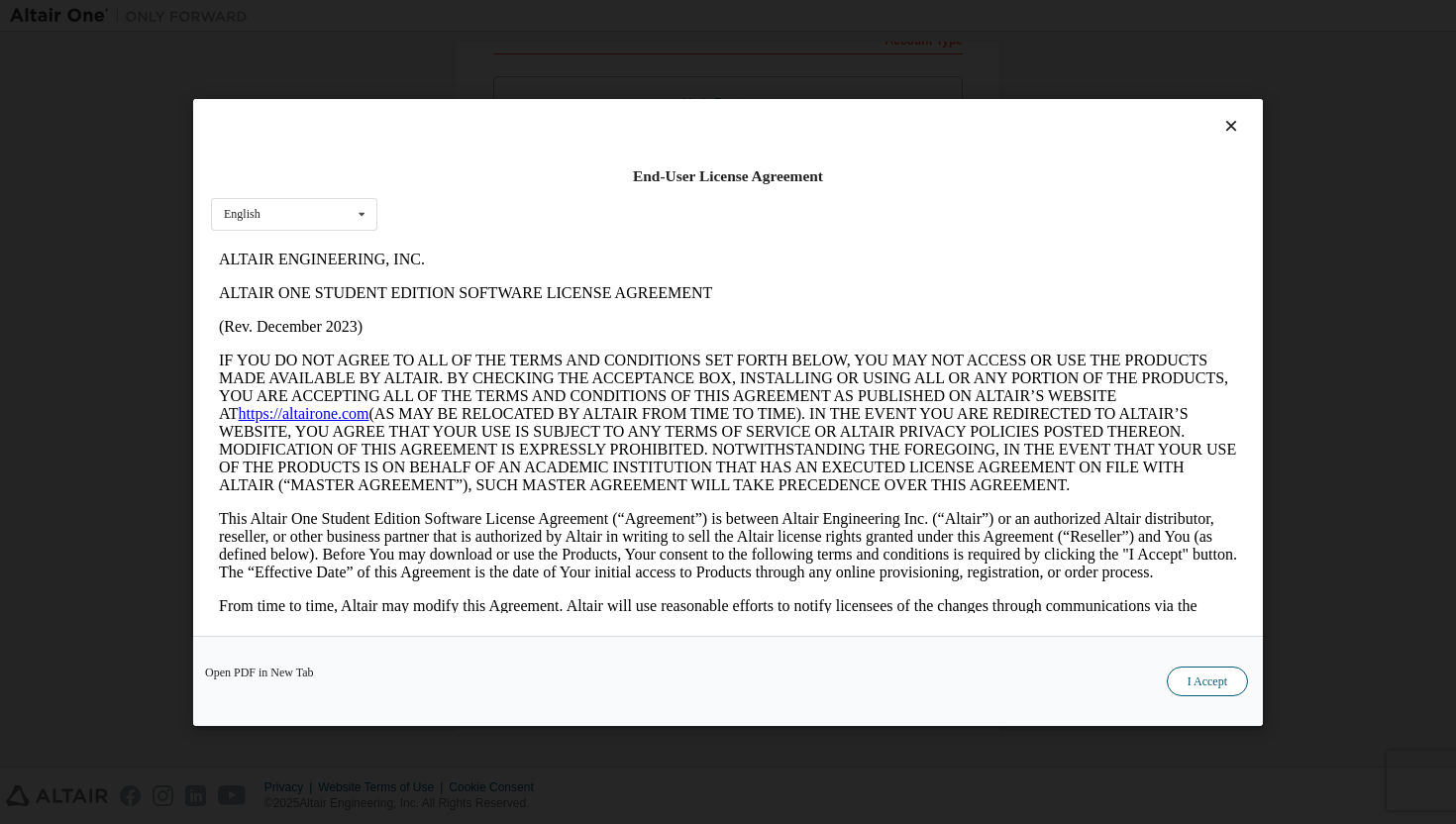 click on "I Accept" at bounding box center [1207, 680] 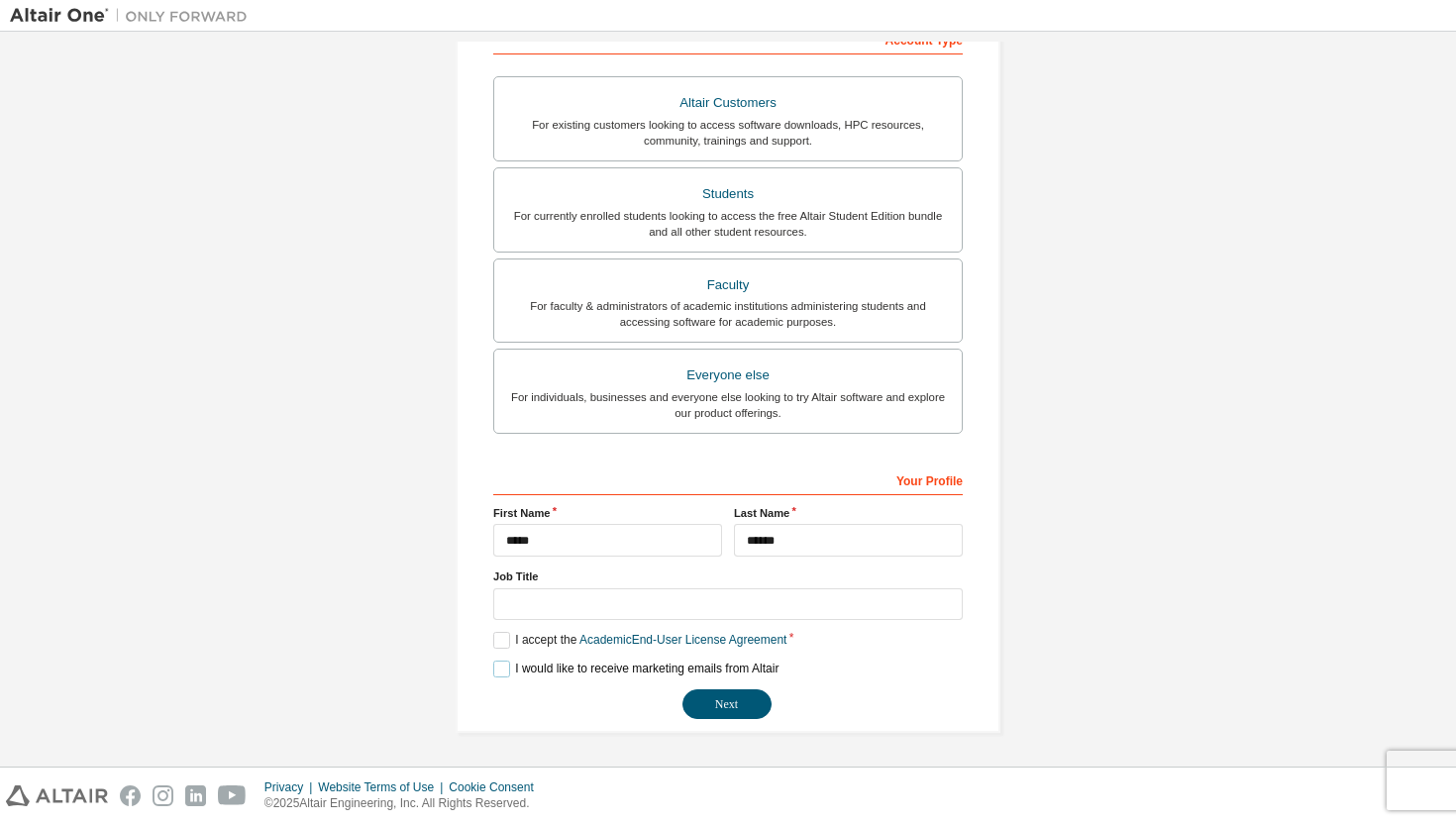 click on "I would like to receive marketing emails from Altair" at bounding box center (636, 669) 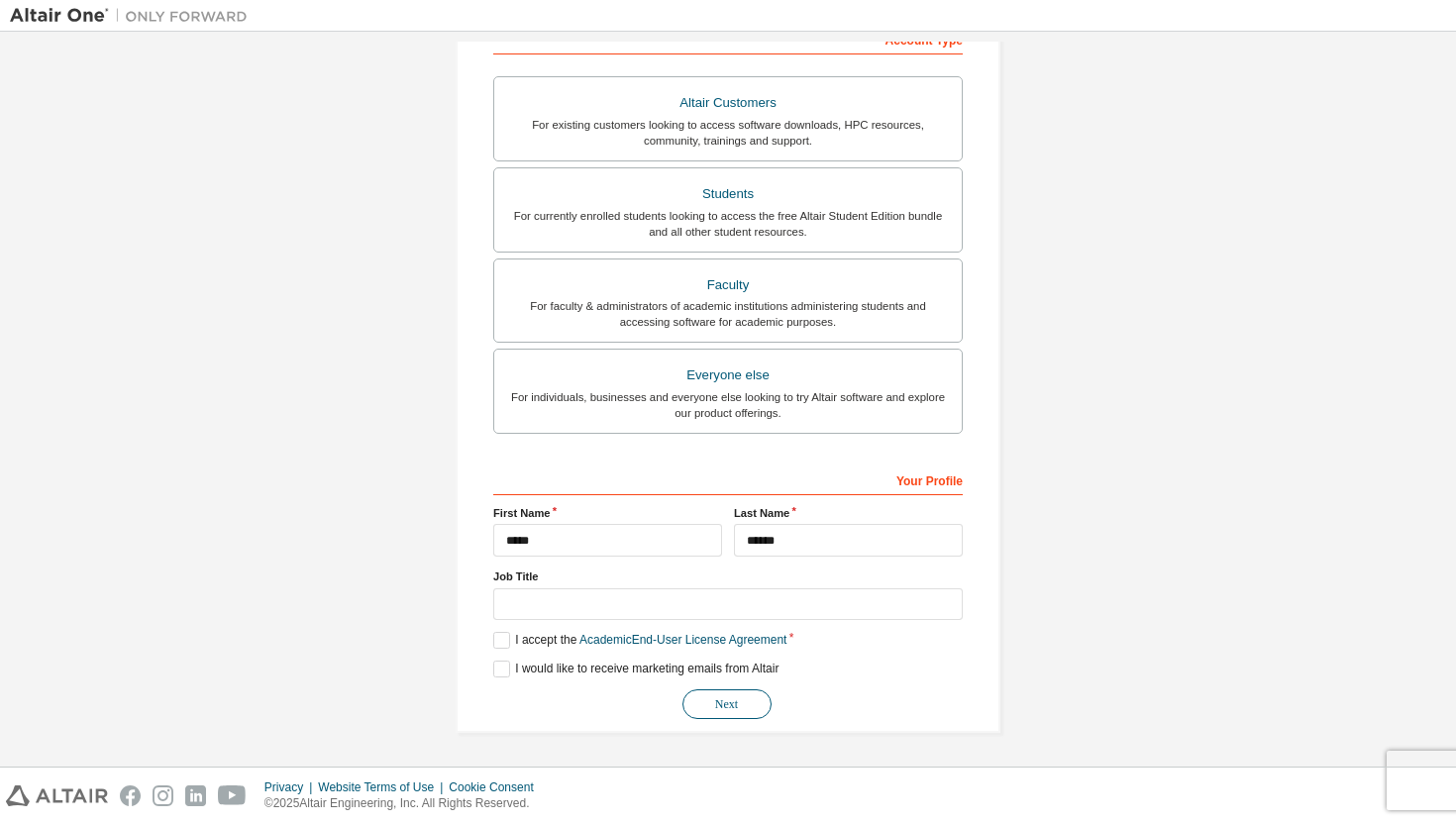 click on "Next" at bounding box center (727, 704) 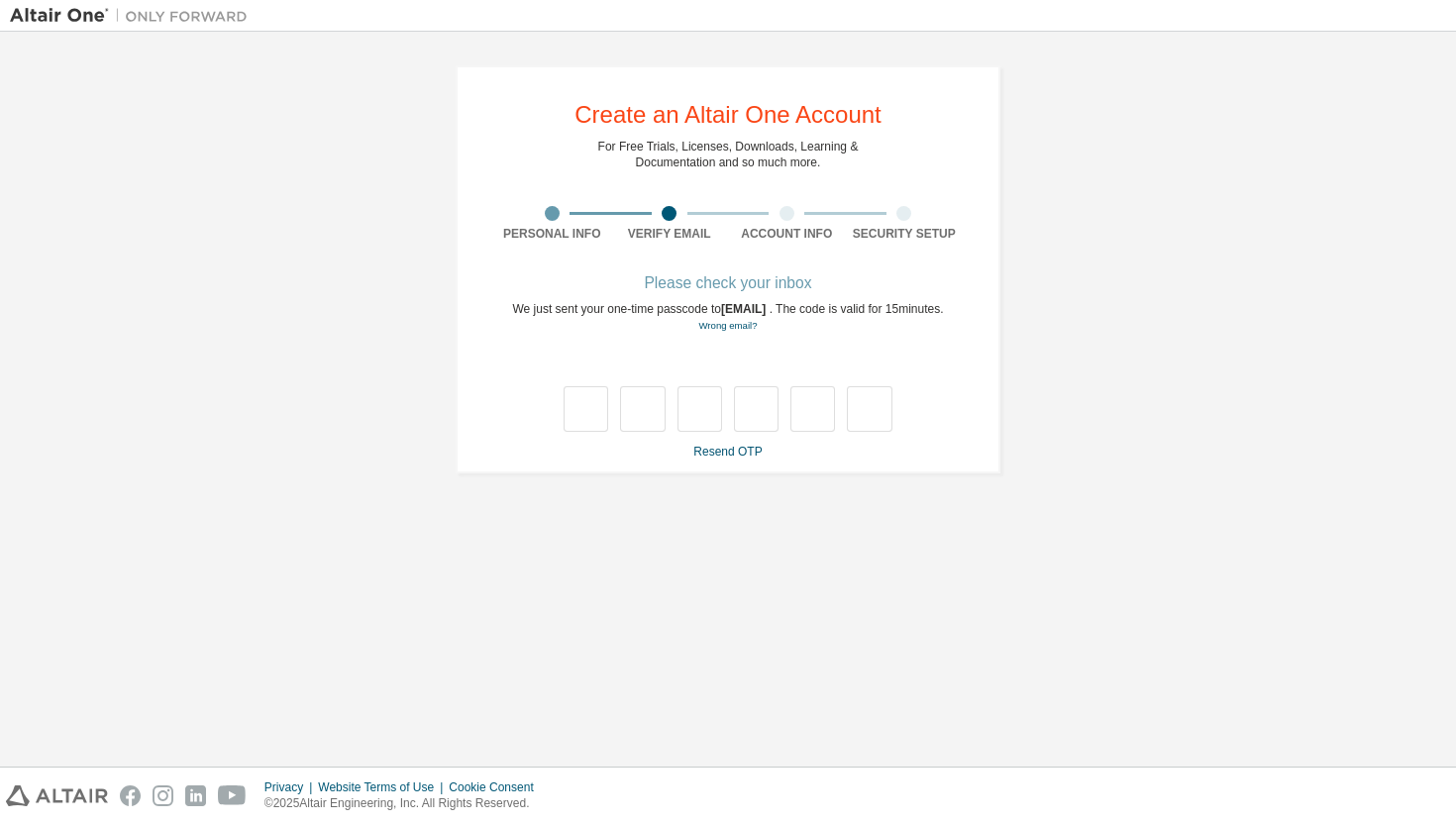 scroll, scrollTop: 0, scrollLeft: 0, axis: both 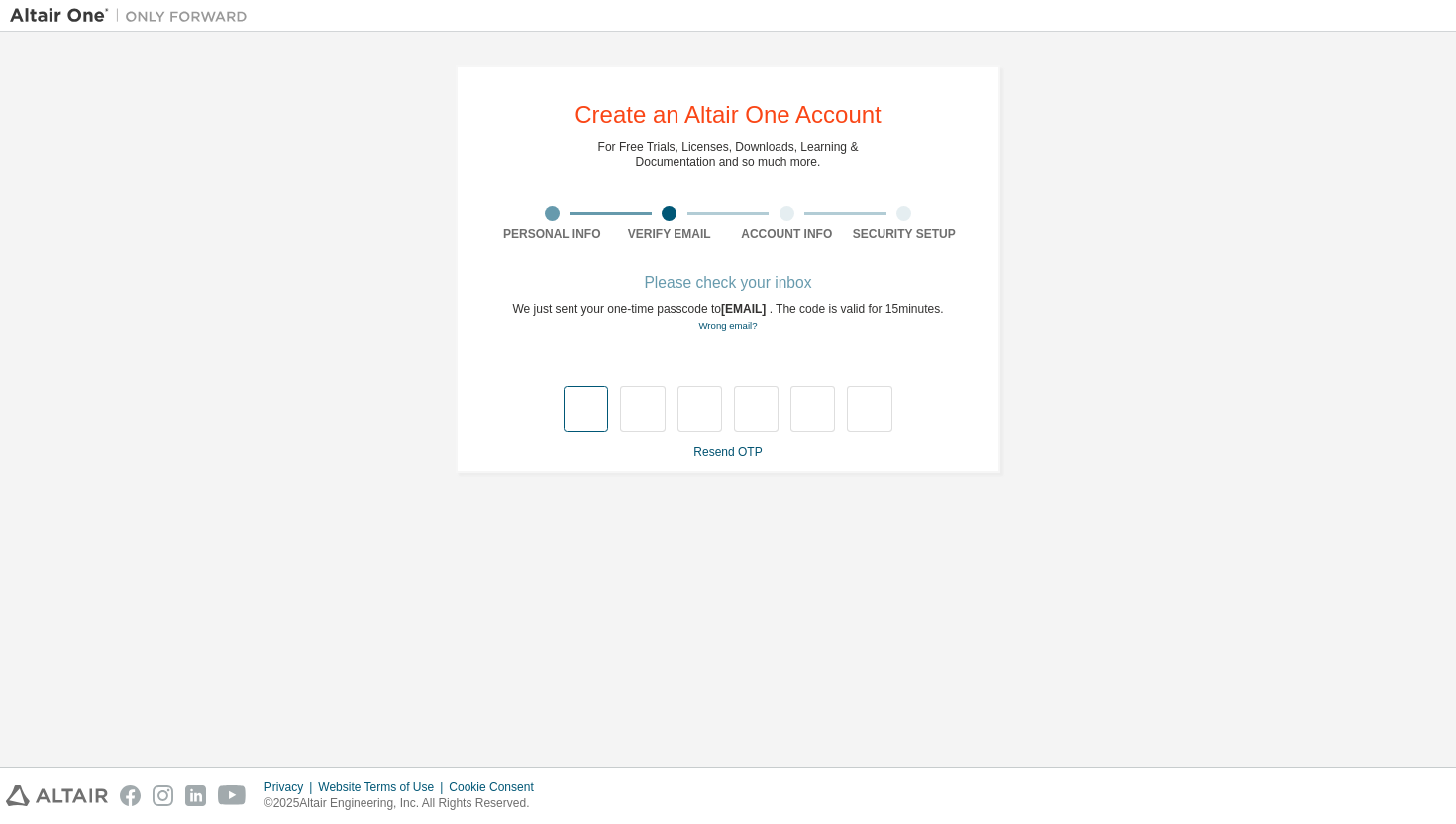 type on "*" 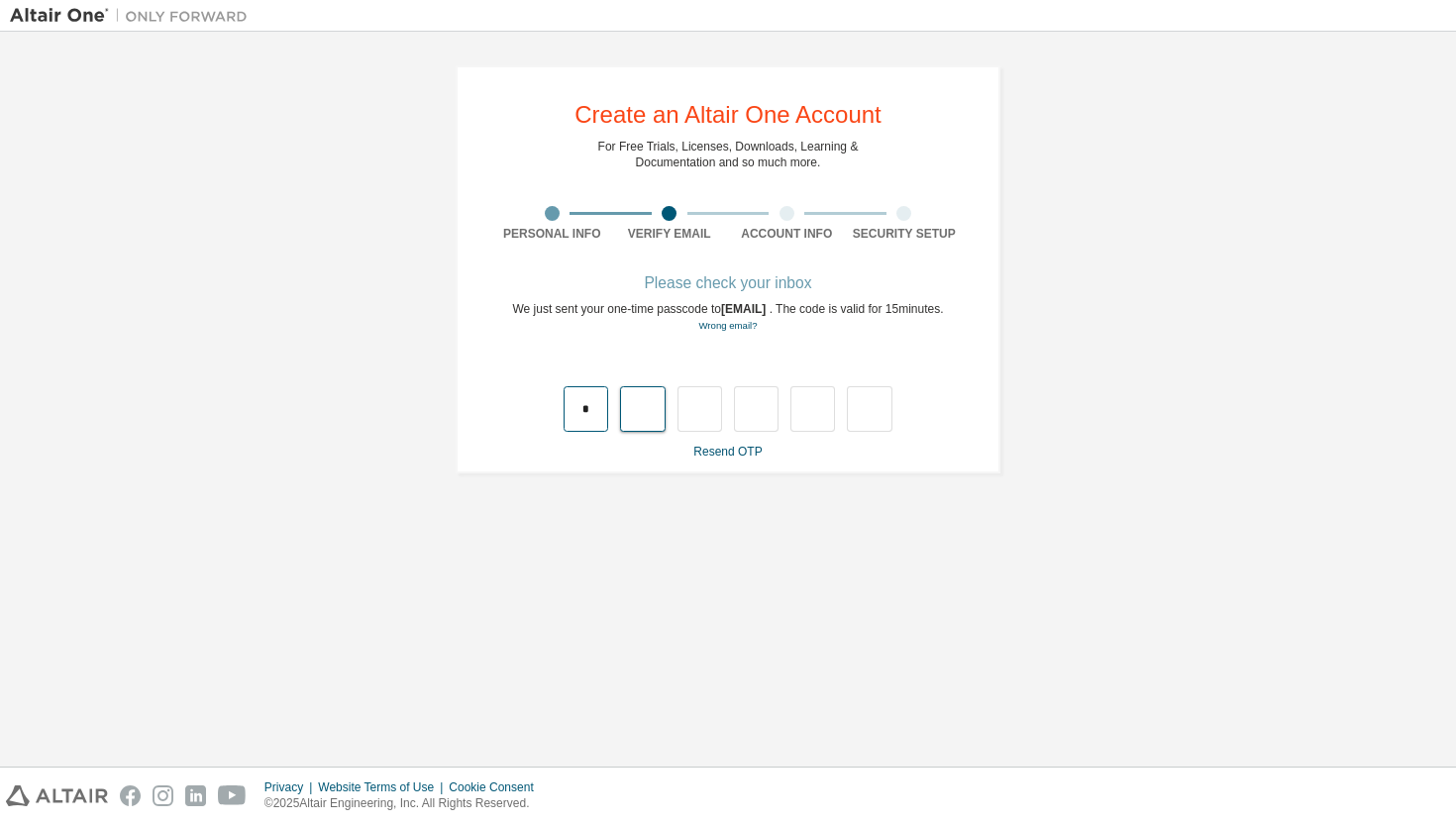 type on "*" 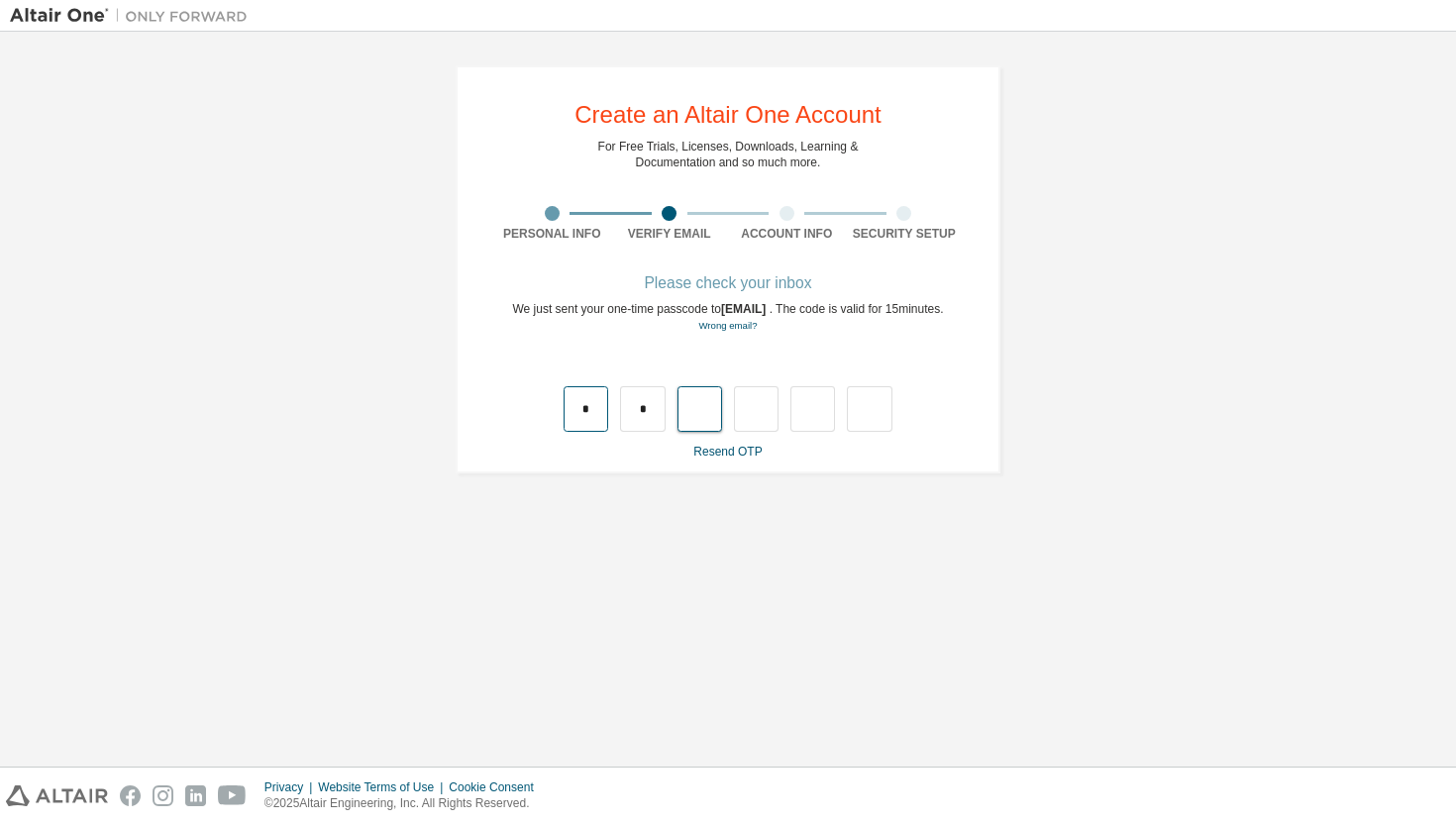 type on "*" 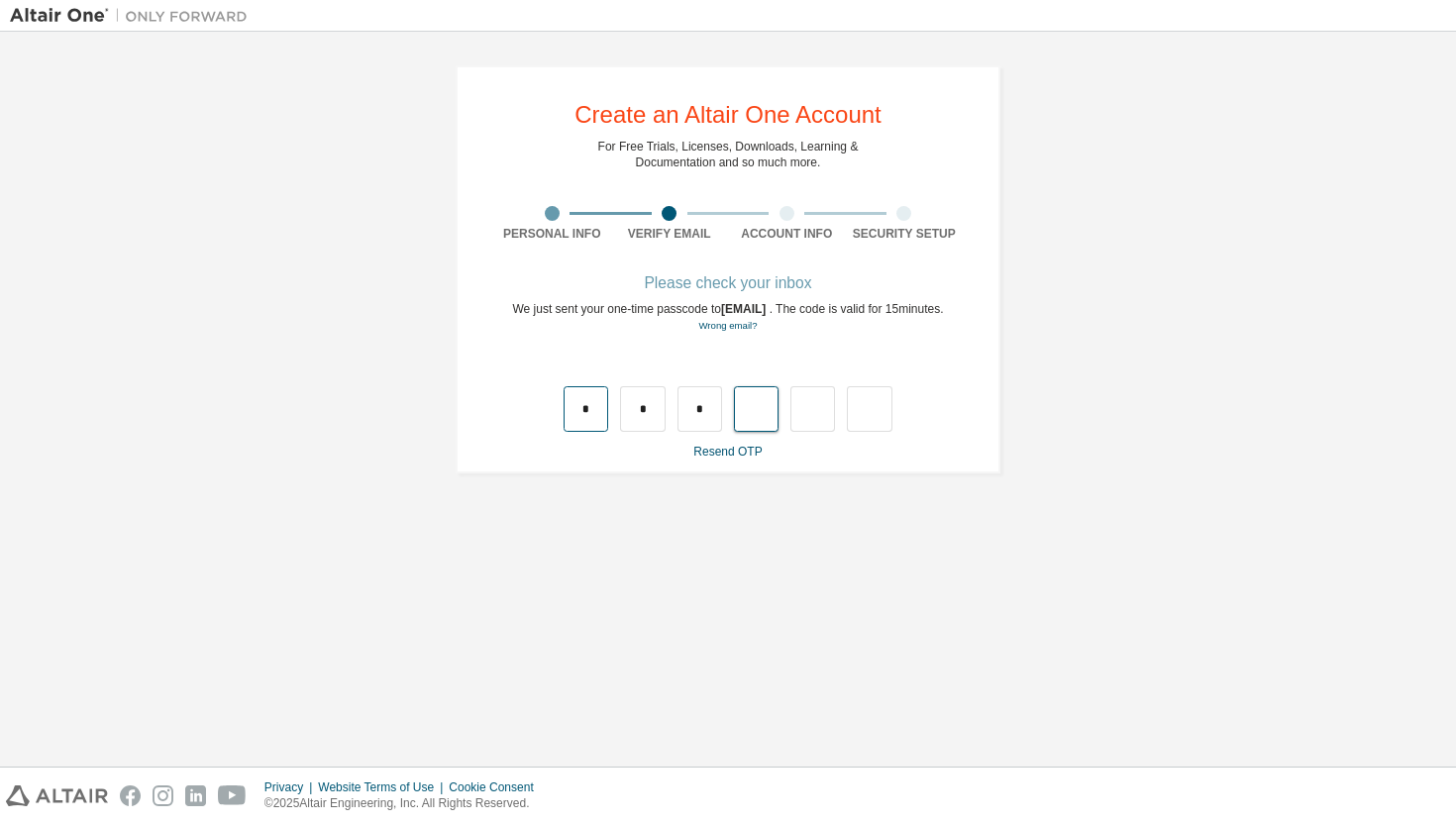 type on "*" 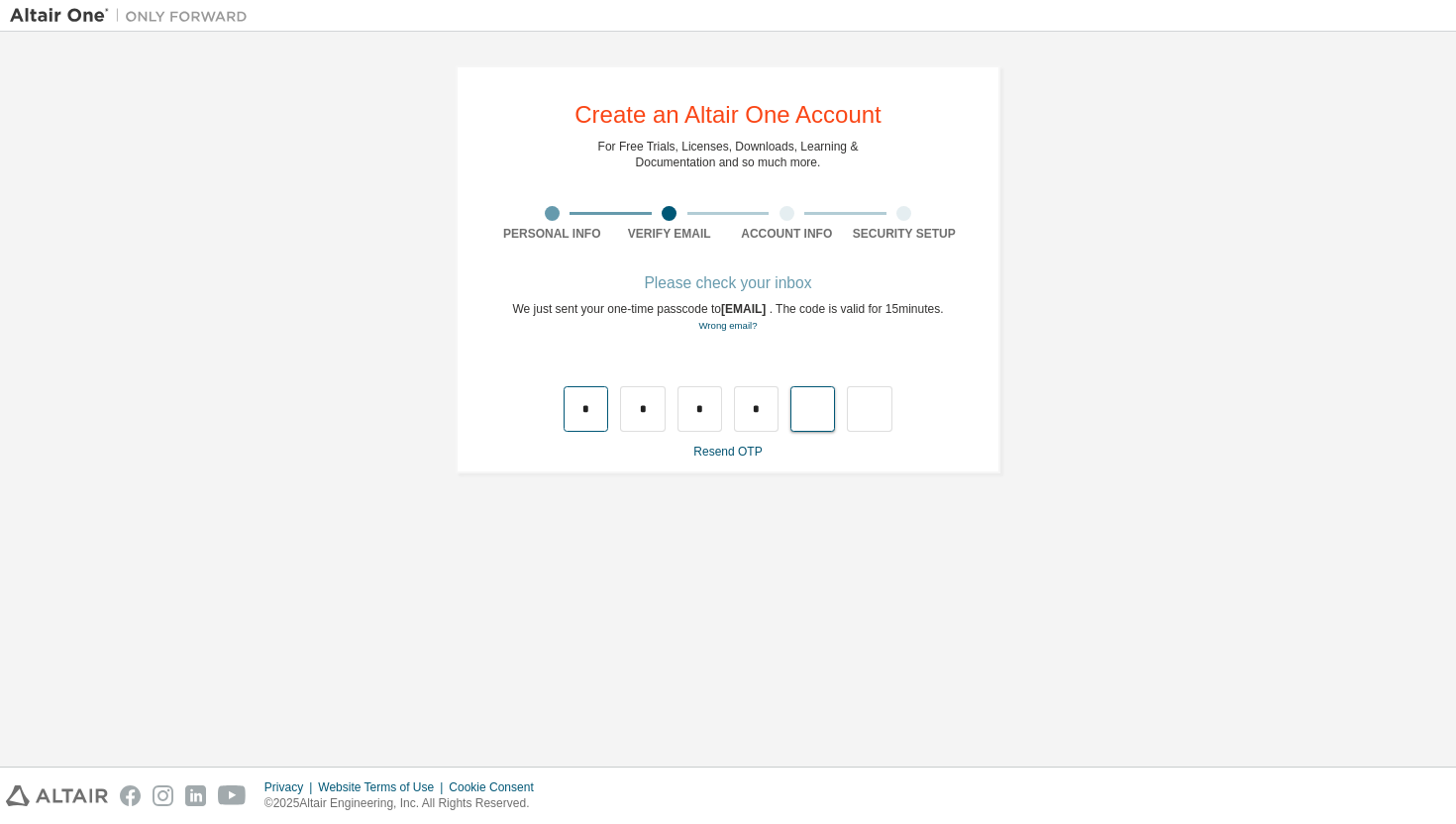 type on "*" 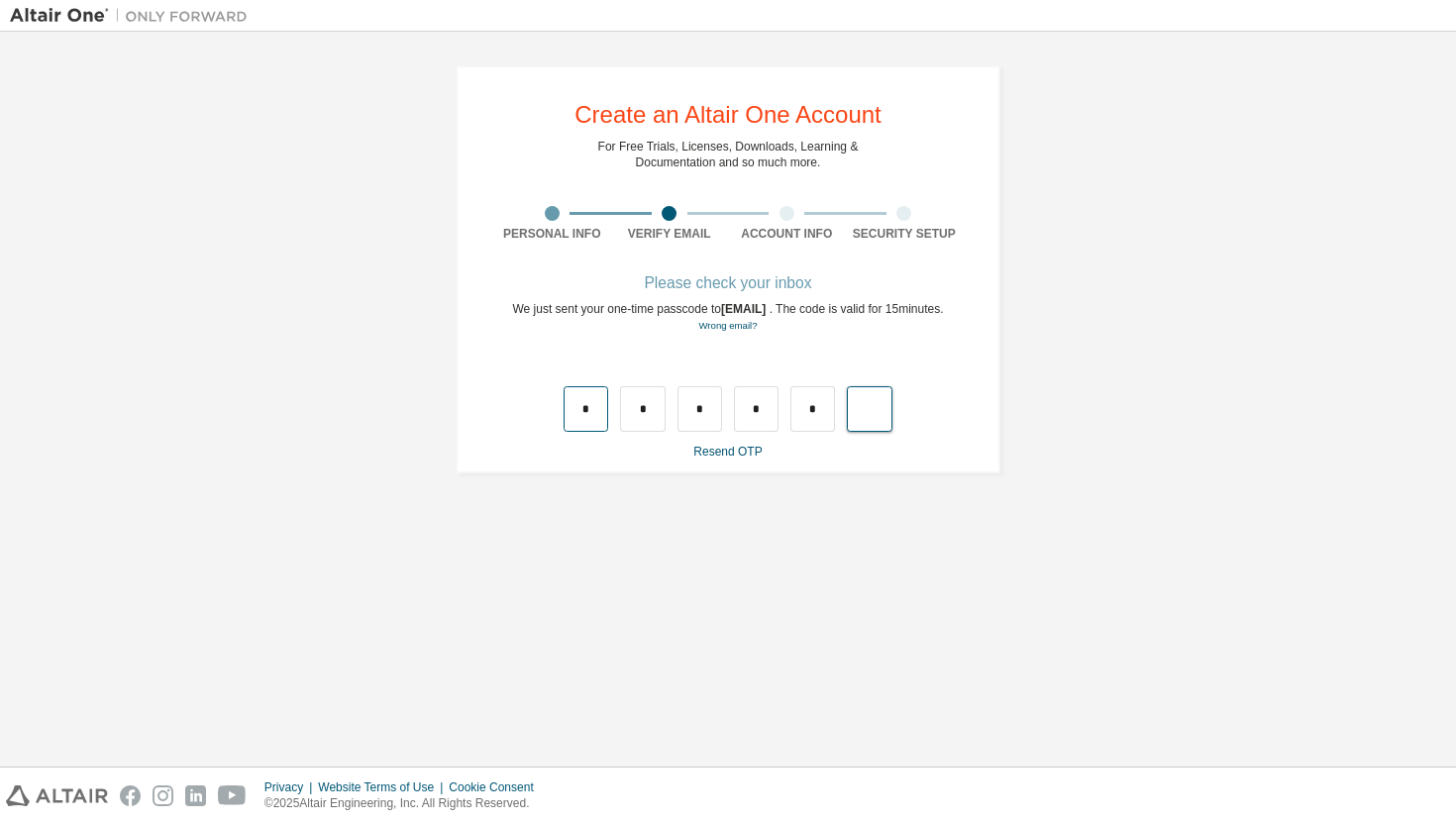 type on "*" 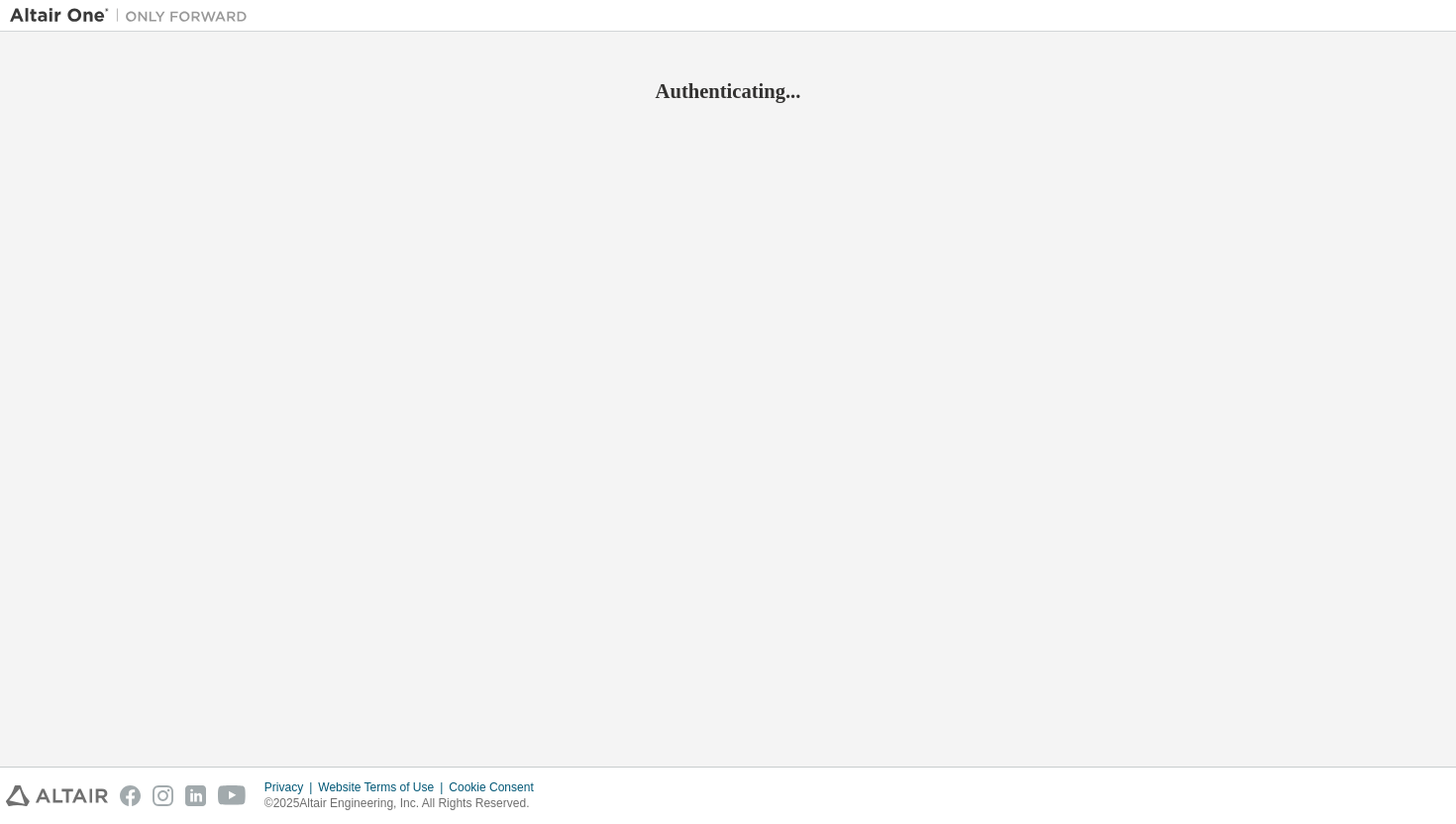 scroll, scrollTop: 0, scrollLeft: 0, axis: both 